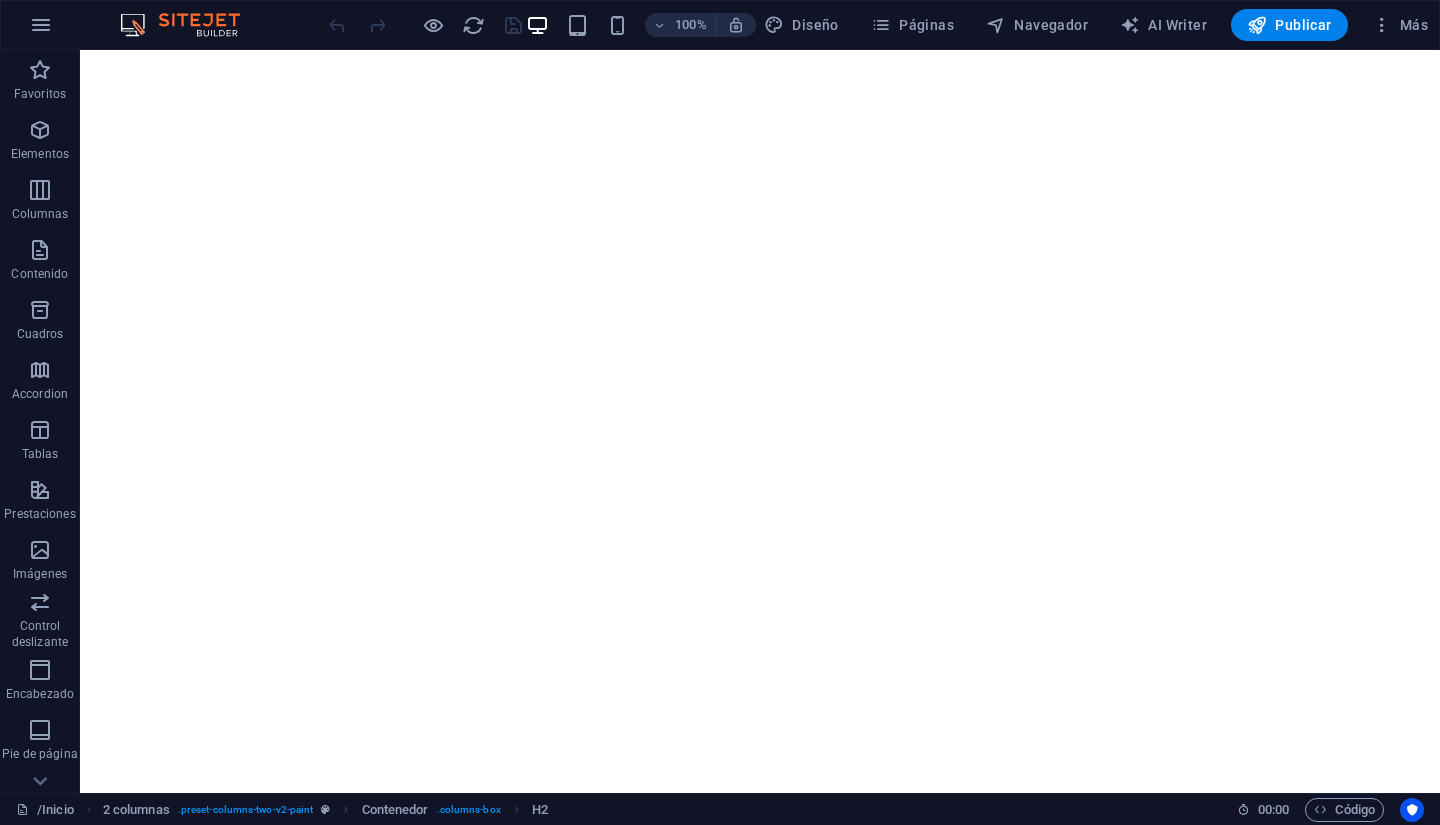 scroll, scrollTop: 0, scrollLeft: 0, axis: both 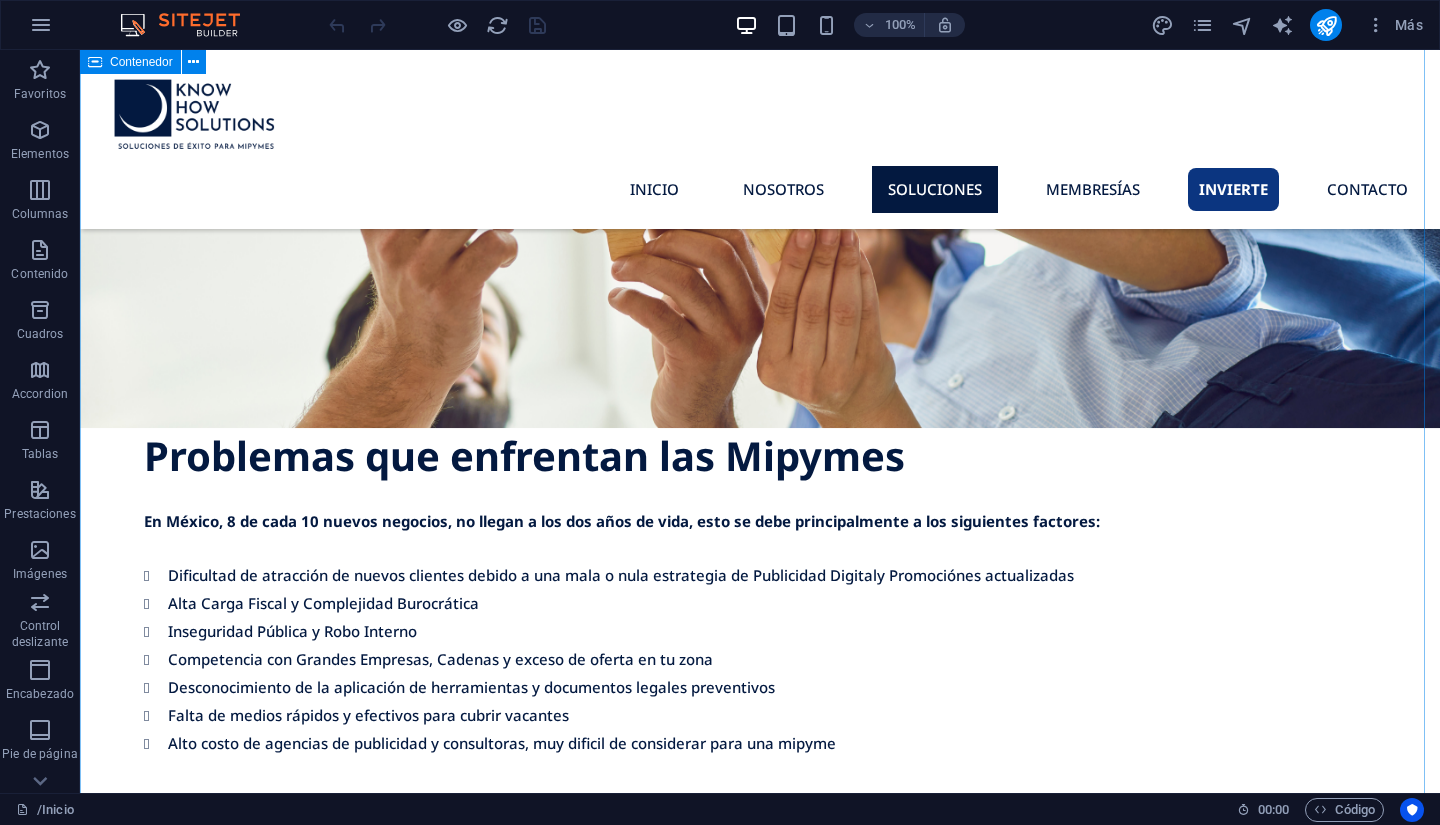 click on "Nuestras Soluciones Accede a 4 agencias especializadas por el precio de una. Estrategias de Publicidad Digital Cooperativa en tu zona Atraemos clientes a tu puerta con un novedoso sistema de mercadotecnia creado por nosotros. www.pormizona.mx Publicación de vacantes y asesoría de Gestión de Personal Publicamos esas vacantes inesperadas de forma rápida, sencilla y eficaz. Te asesoramos para que tengas el mejor equipo de trabajo. www.csolicita.mx Herramientas legales preventivas Sabemos el esfuerzo que pones en tu negocio, blindamos tu operación, previniendo problemas legales y amenazas externas e internas, protegiendo tu patrimonio. www.enlamiralegal.com Asesoría fiscal y contable Te asesoramos con la mejor estrategia fiscal para que pagues menos impuestos y cumplas al día tus obligaciones. www.capitalcontable.mx" at bounding box center [760, 2045] 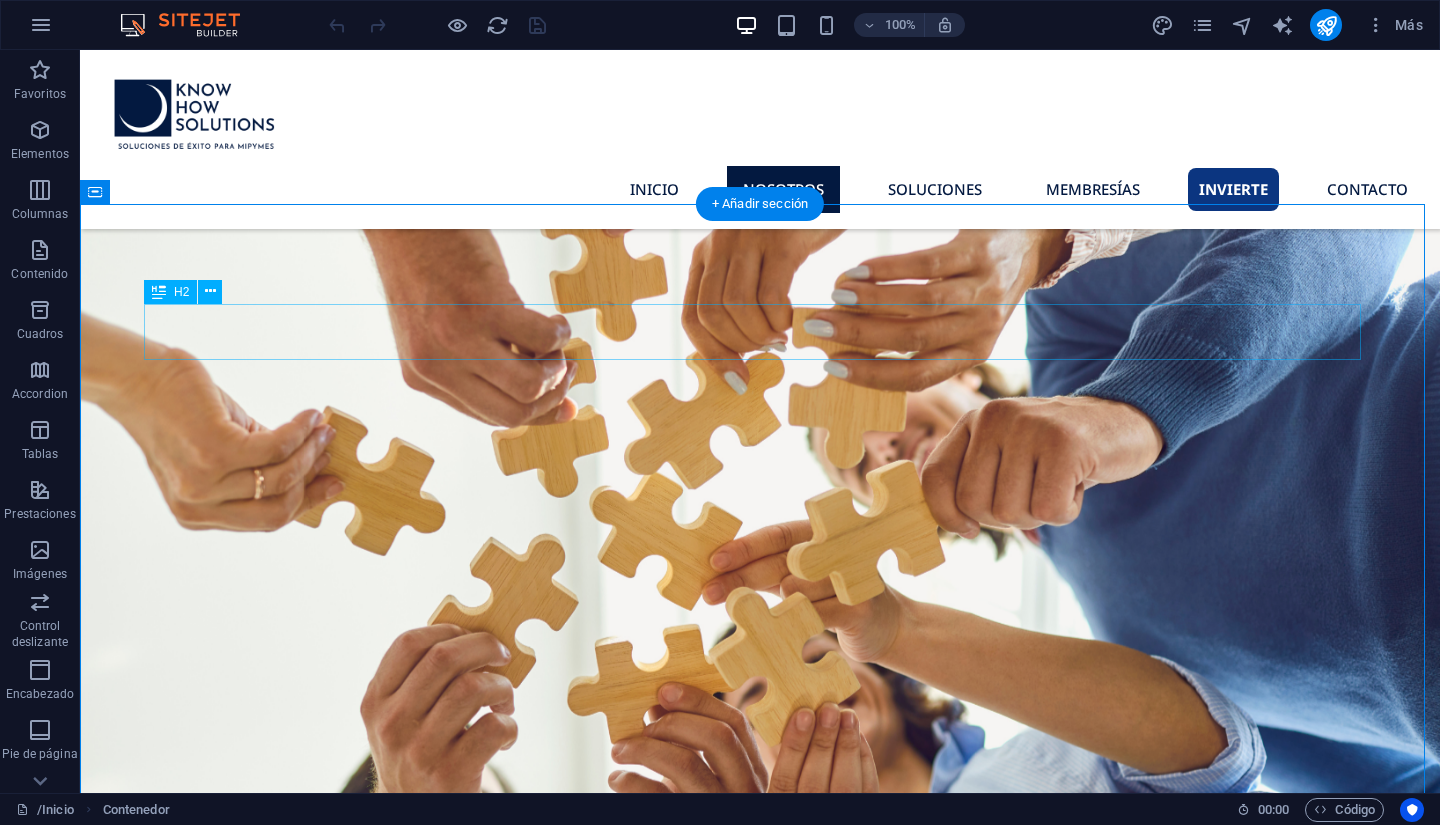 scroll, scrollTop: 1900, scrollLeft: 0, axis: vertical 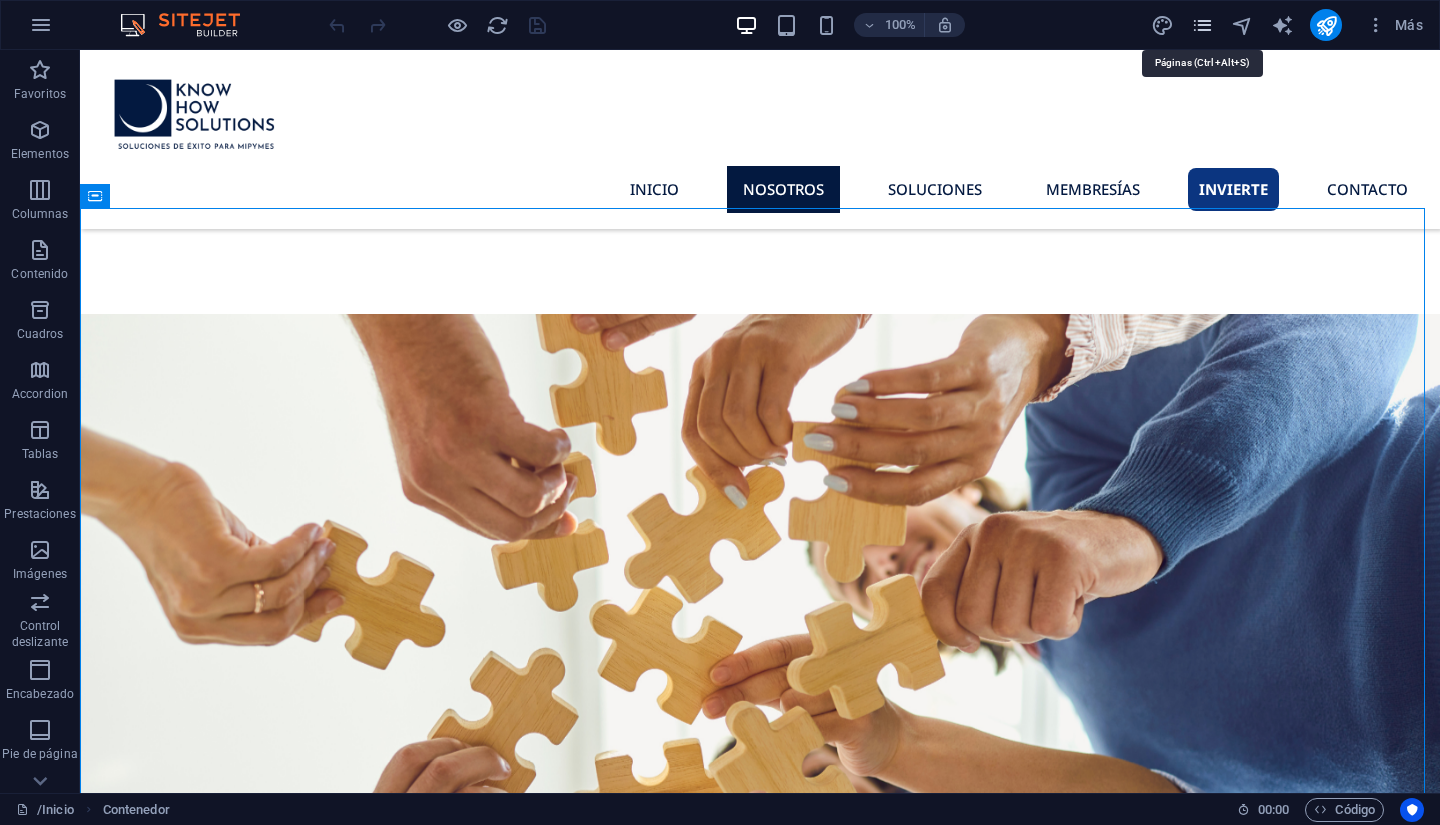 click at bounding box center (1202, 25) 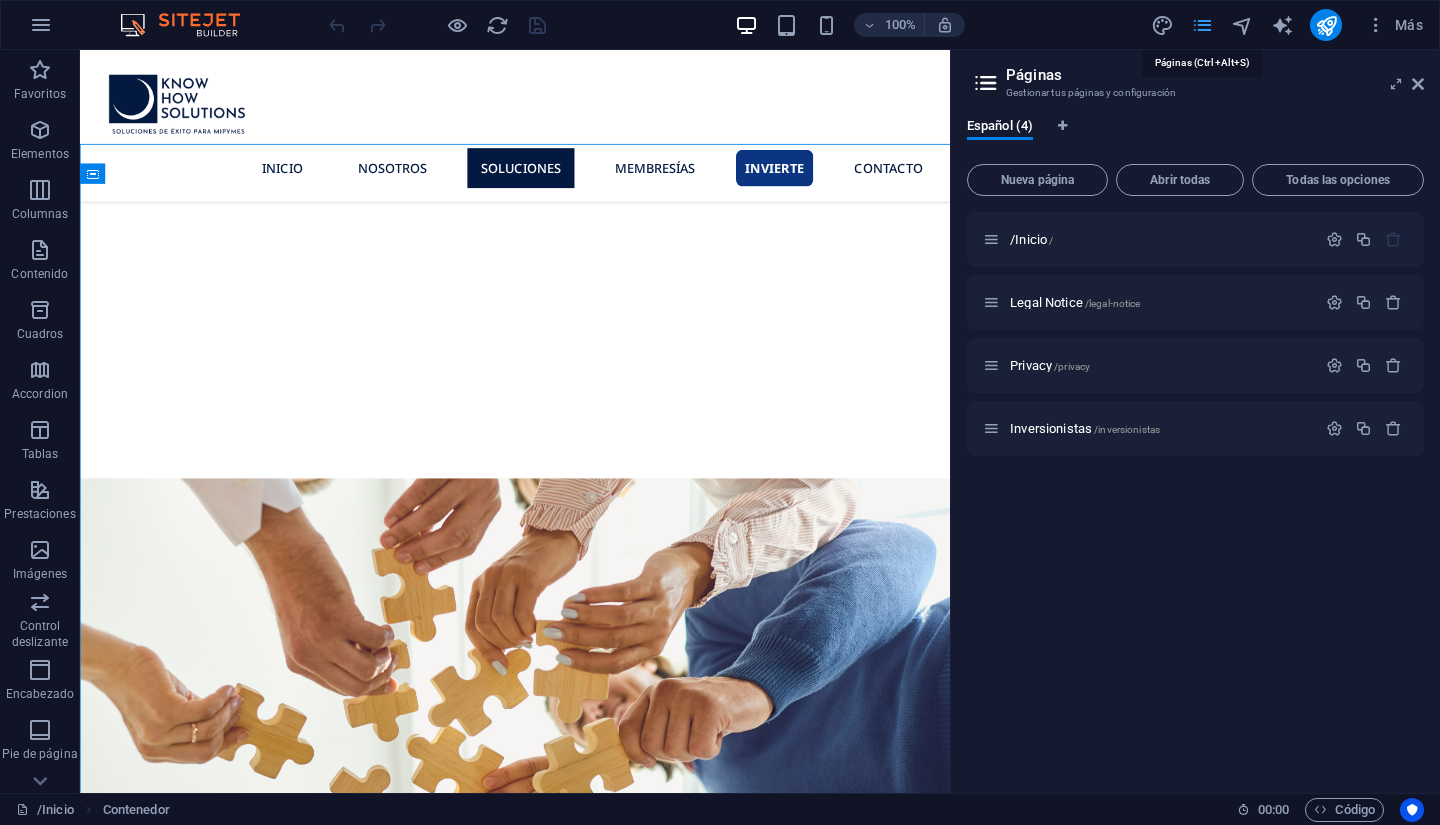 scroll, scrollTop: 1946, scrollLeft: 0, axis: vertical 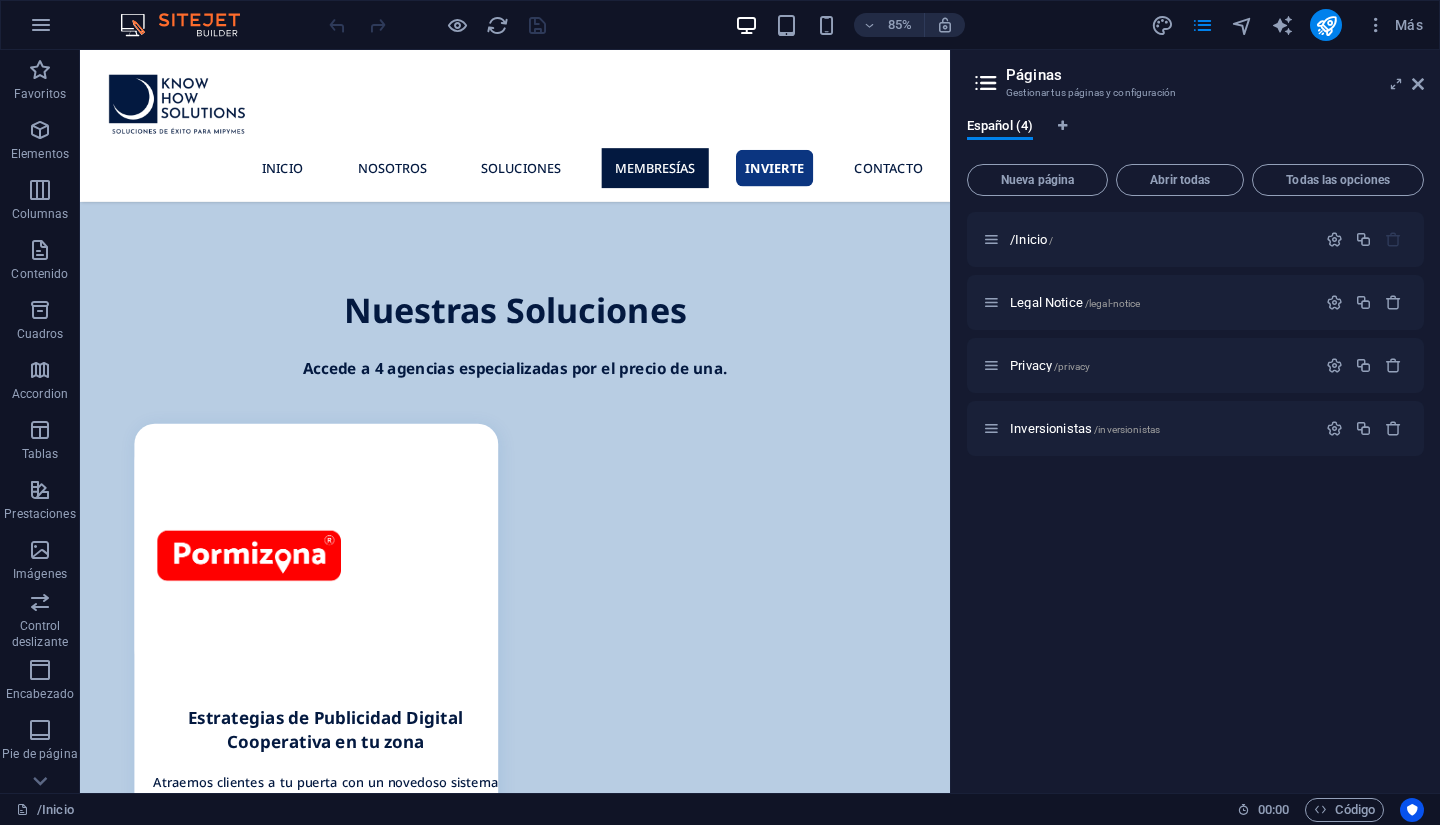 click on "Páginas Gestionar tus páginas y configuración Español (4) Nueva página Abrir todas Todas las opciones /Inicio / Legal Notice /legal-notice Privacy /privacy Inversionistas /inversionistas" at bounding box center (1195, 421) 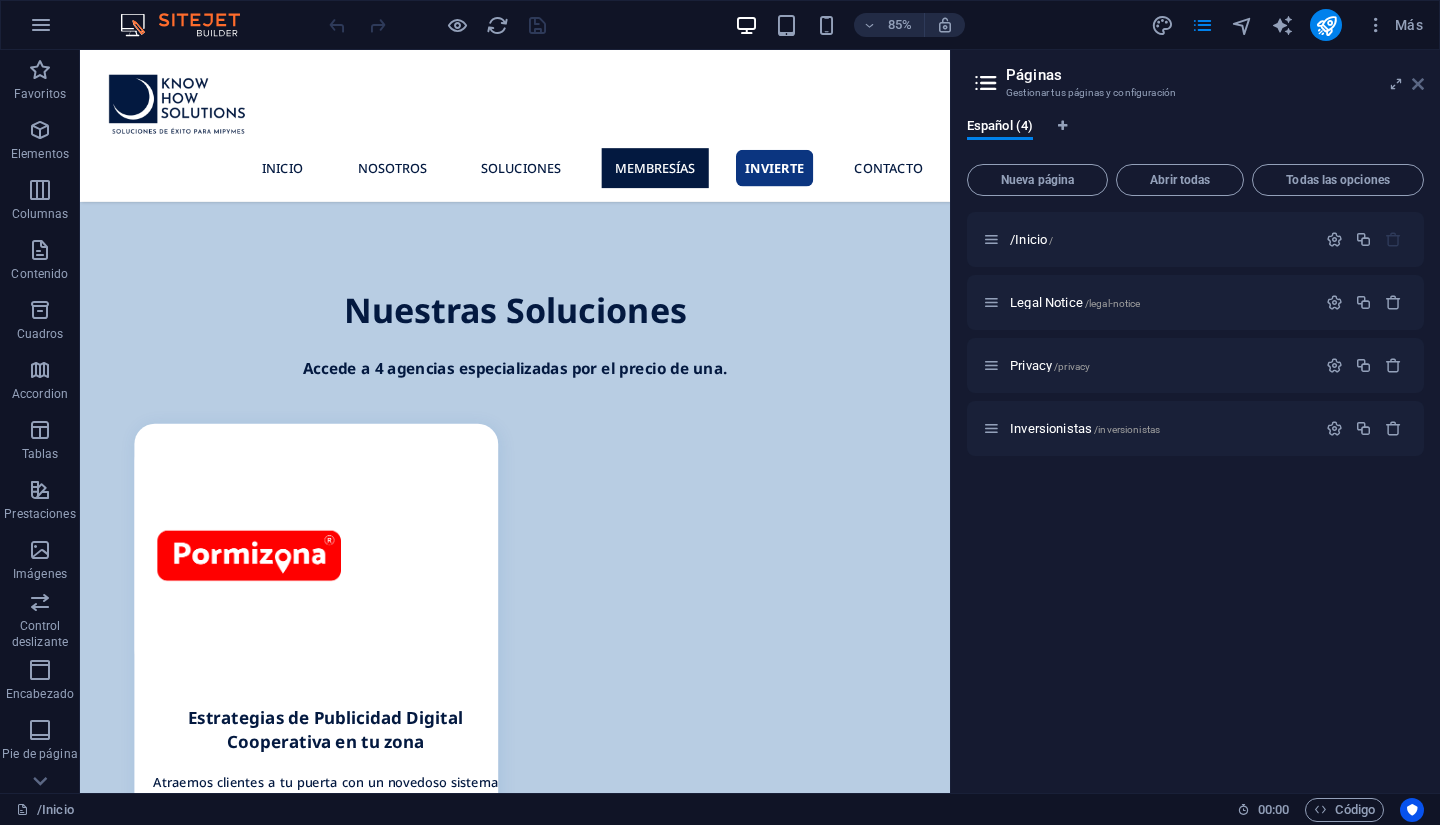 click at bounding box center (1418, 84) 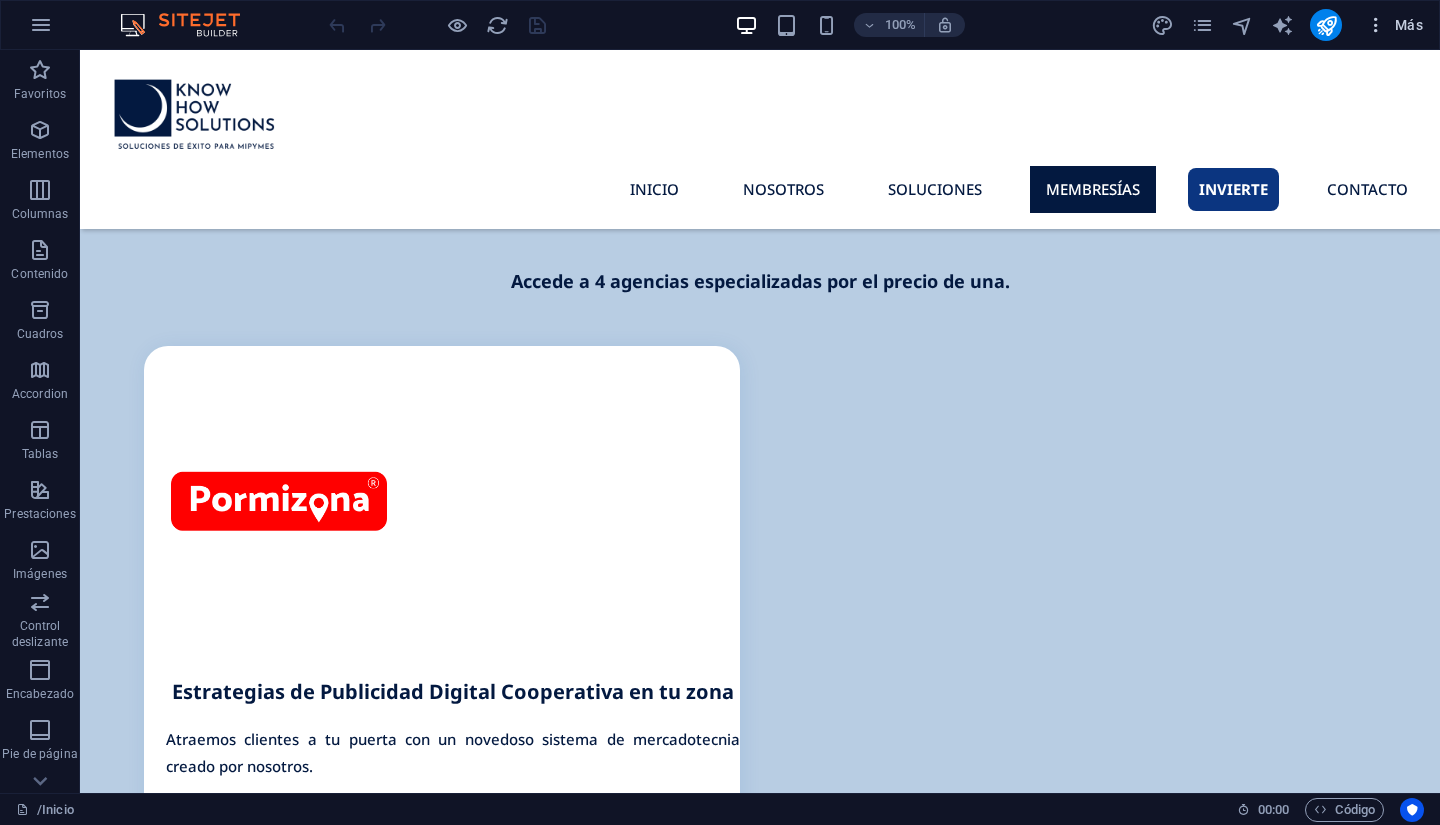 click at bounding box center (1376, 25) 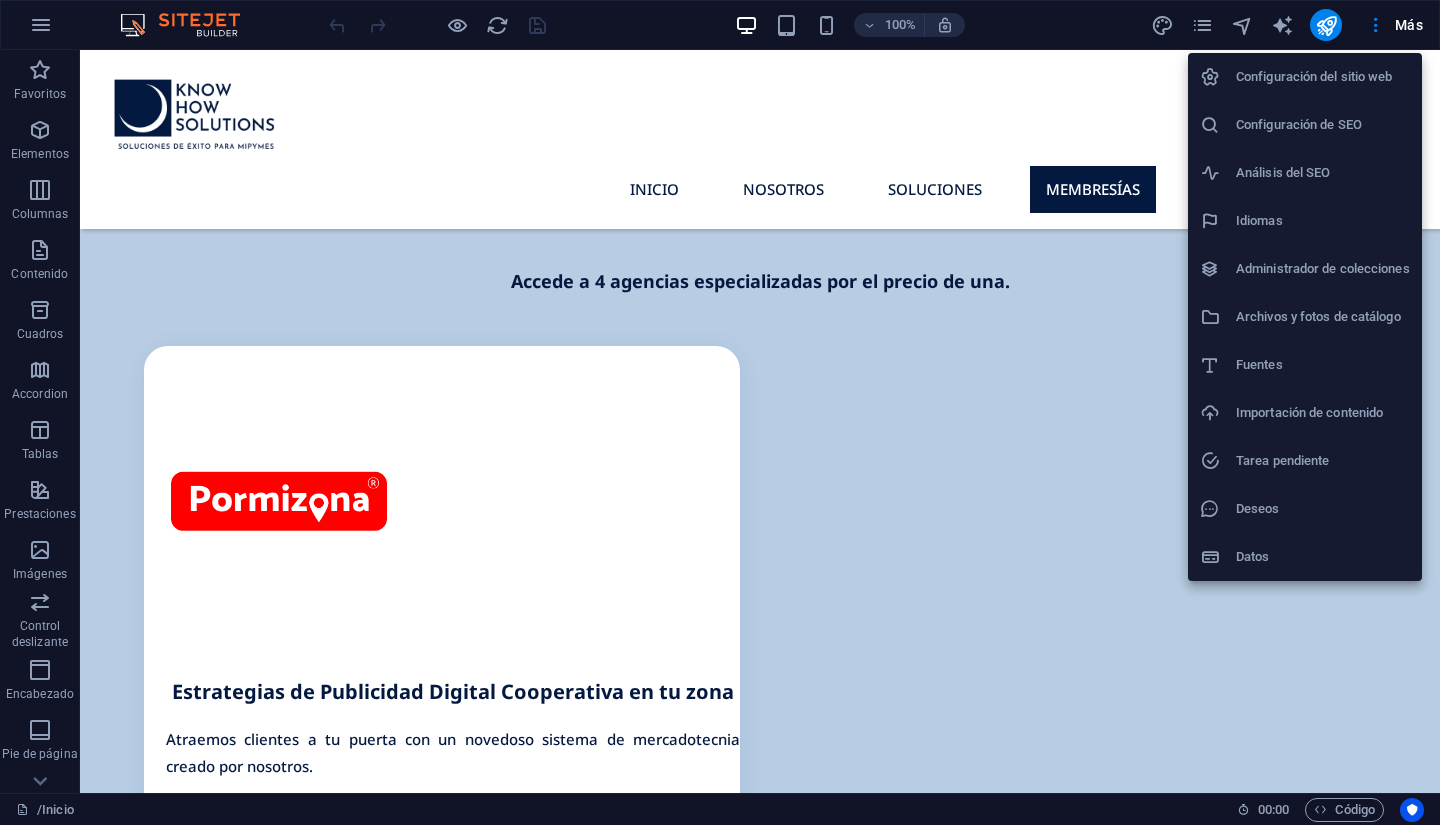 click at bounding box center [720, 412] 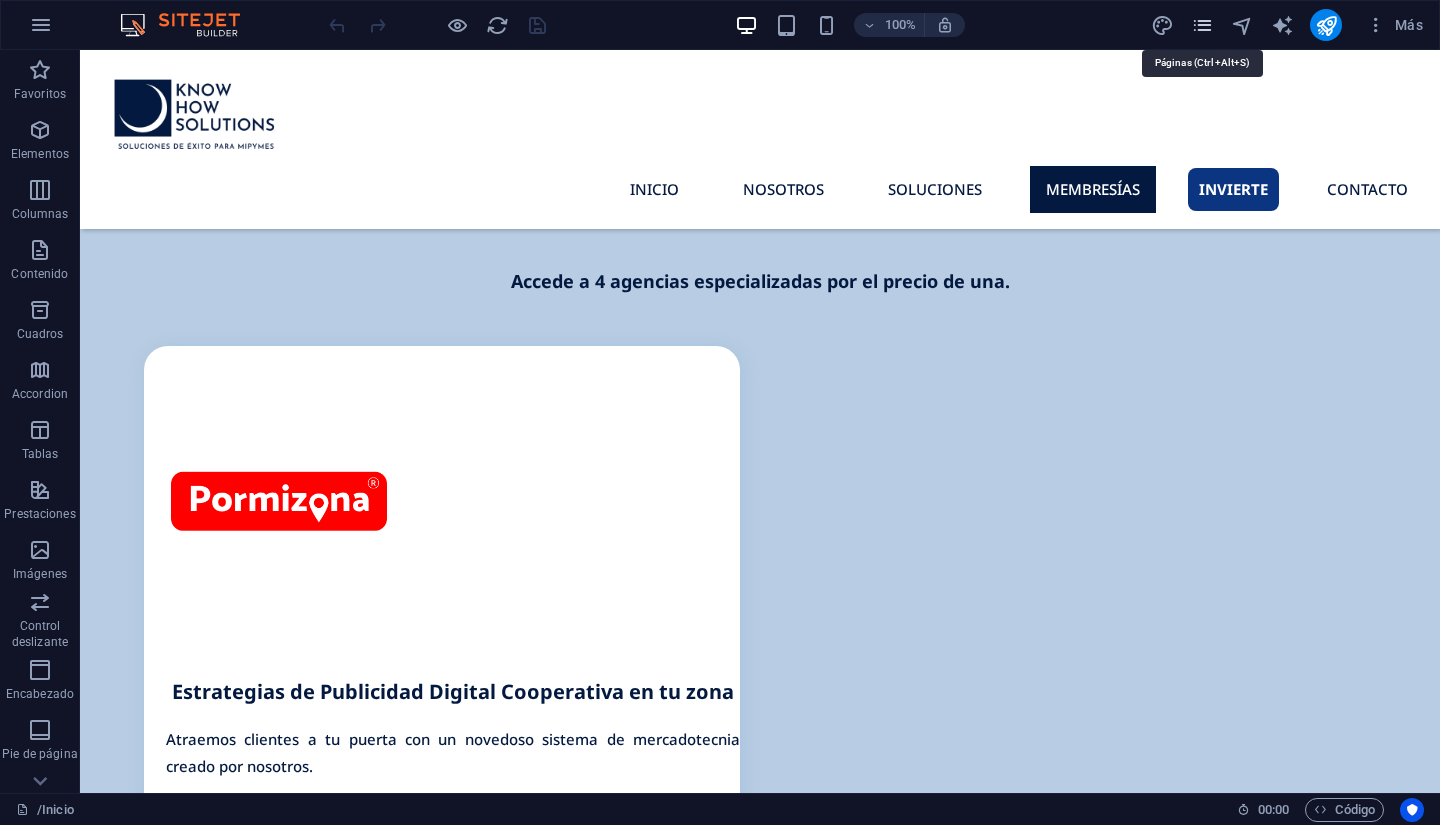 click at bounding box center [1202, 25] 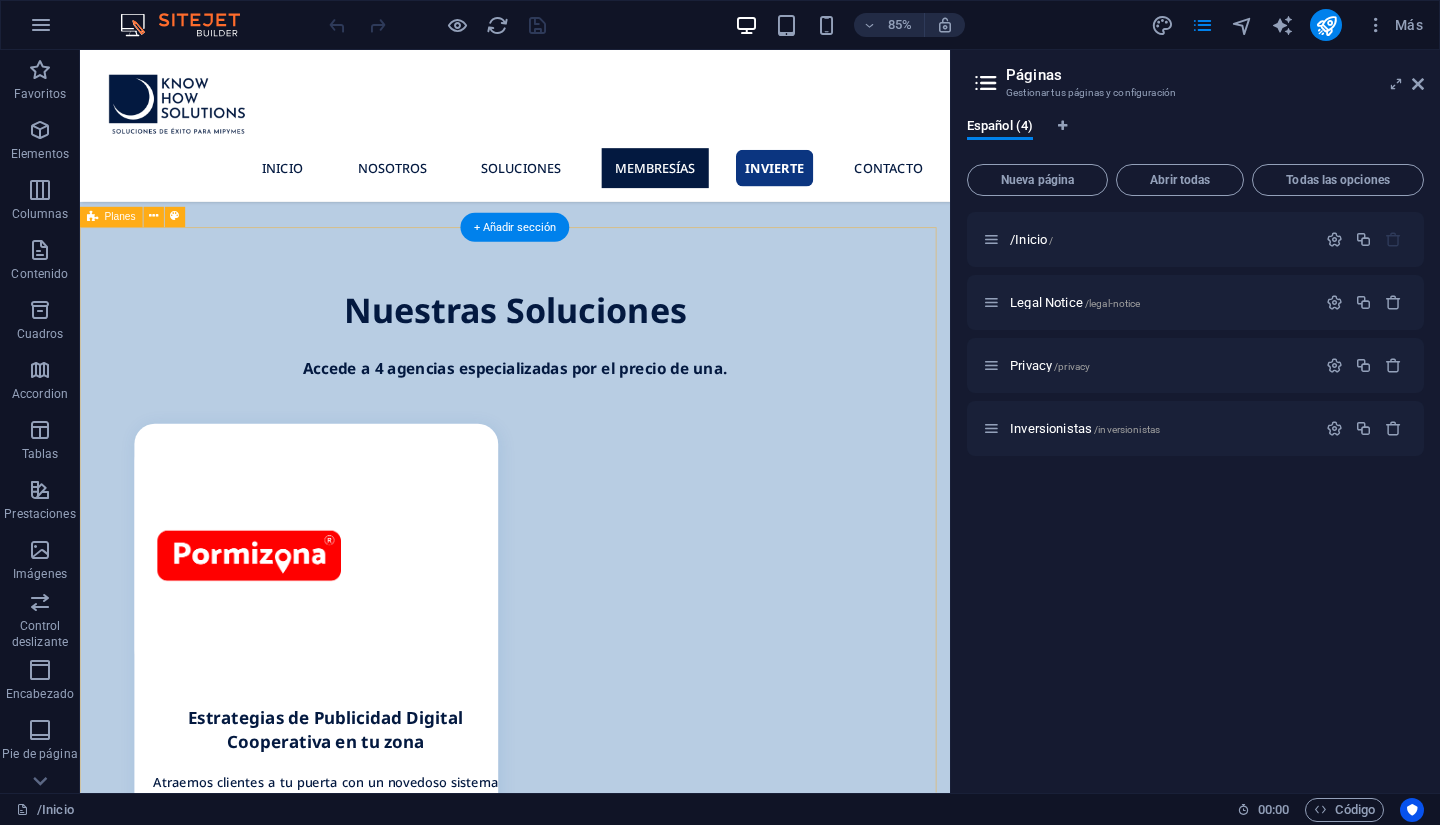 click on "Micro empresa $1999 Lorem  ipsum Lorem  ipsum Lorem  ipsum Lorem  ipsum BUTTON pequeña empresa $2900 Lorem  ipsum Lorem  ipsum Lorem  ipsum Lorem  ipsum BUTTON mediana empresa Precio a la medida Lorem  ipsum Lorem  ipsum Lorem  ipsum Lorem  ipsum BUTTON" at bounding box center [592, 3670] 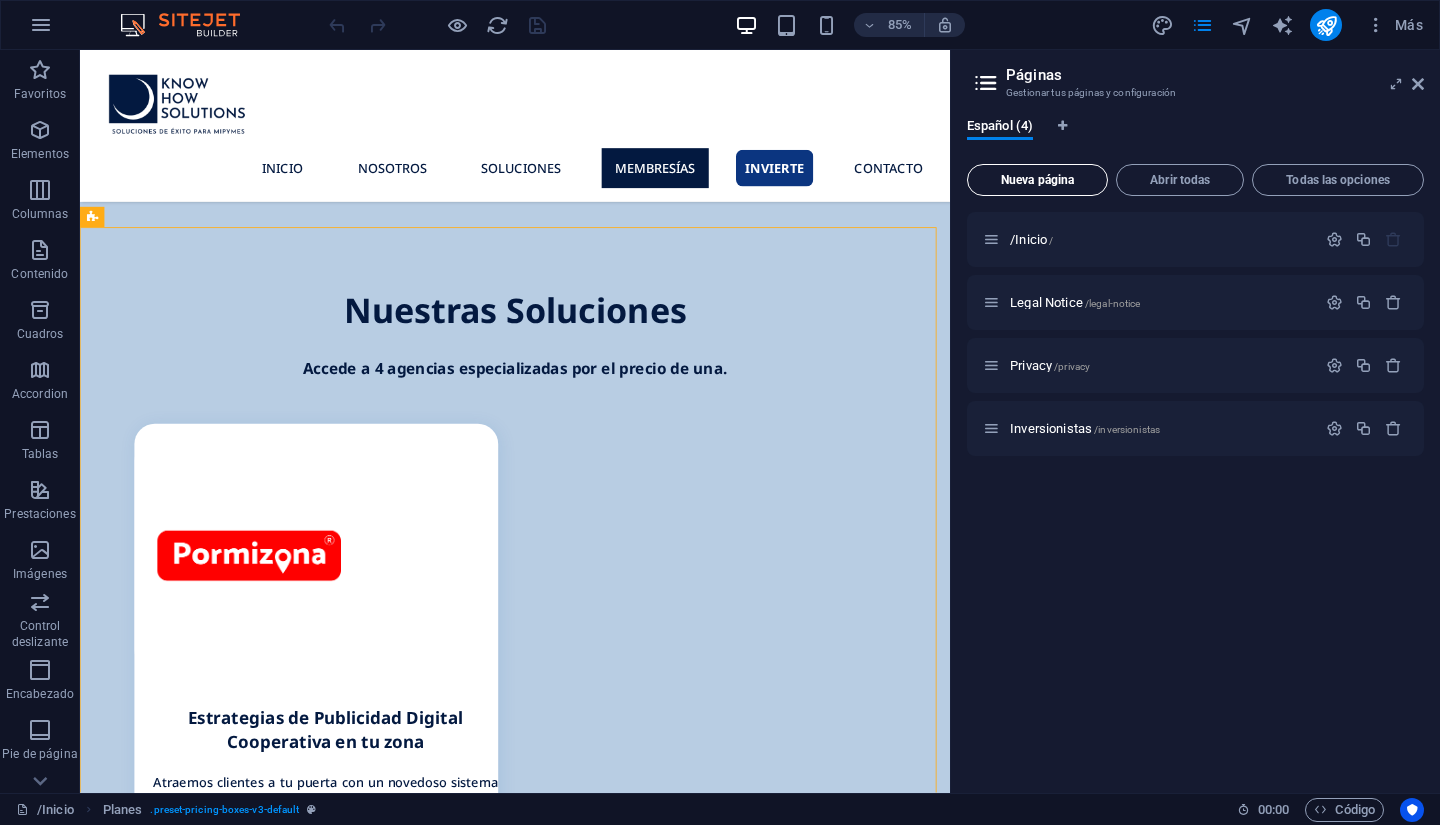 click on "Nueva página" at bounding box center [1037, 180] 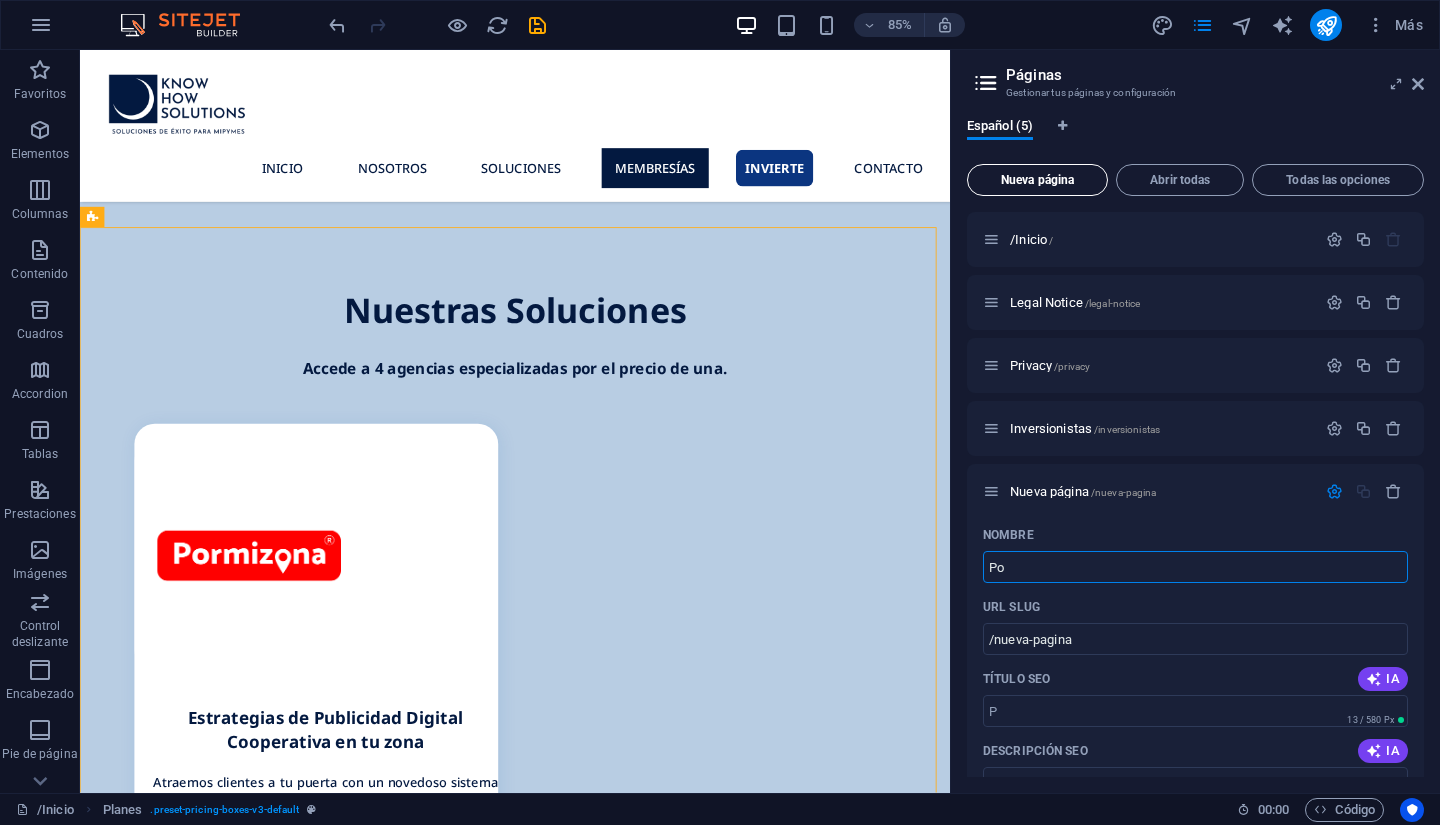 type on "Por" 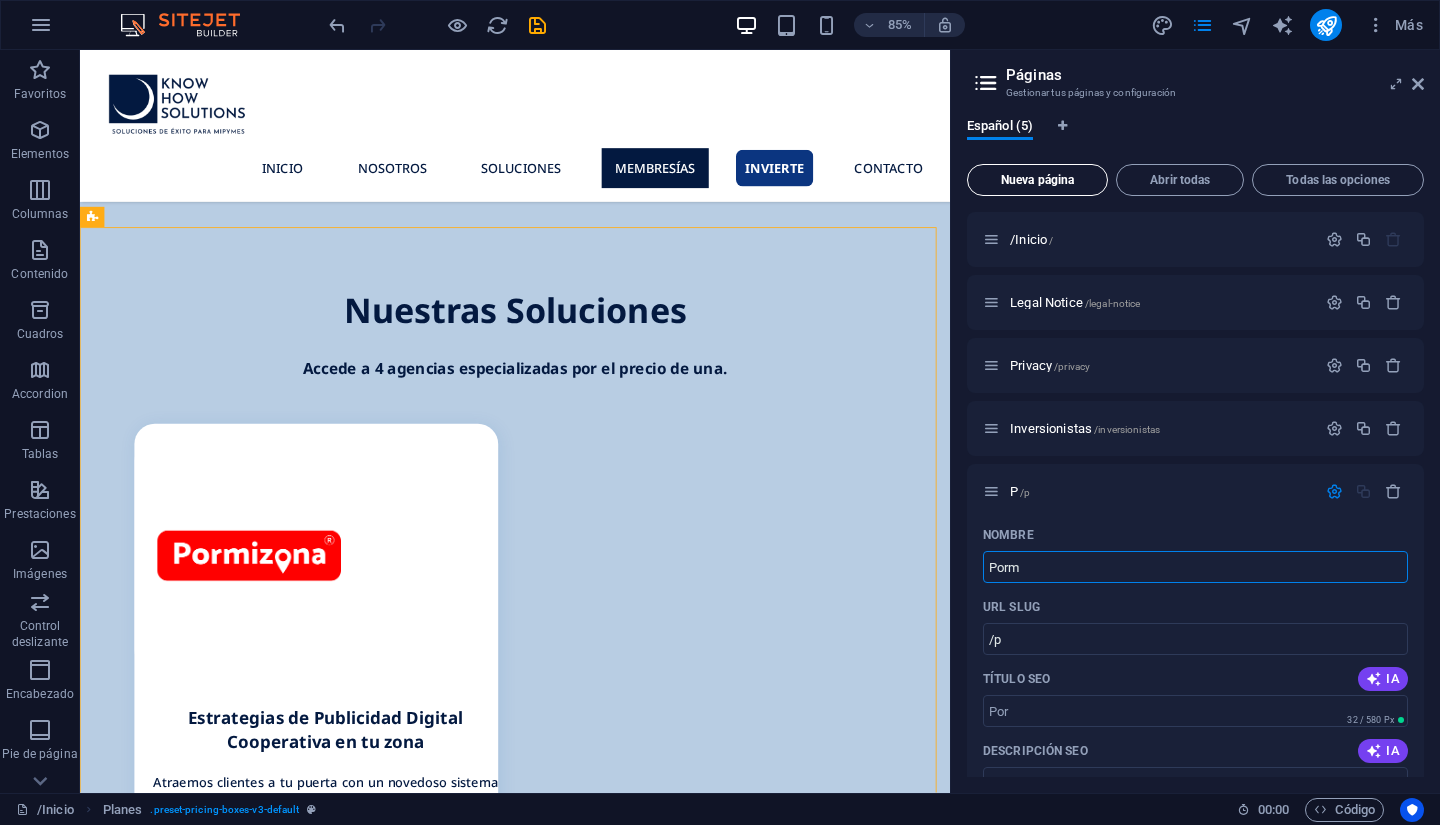 type on "Pormi" 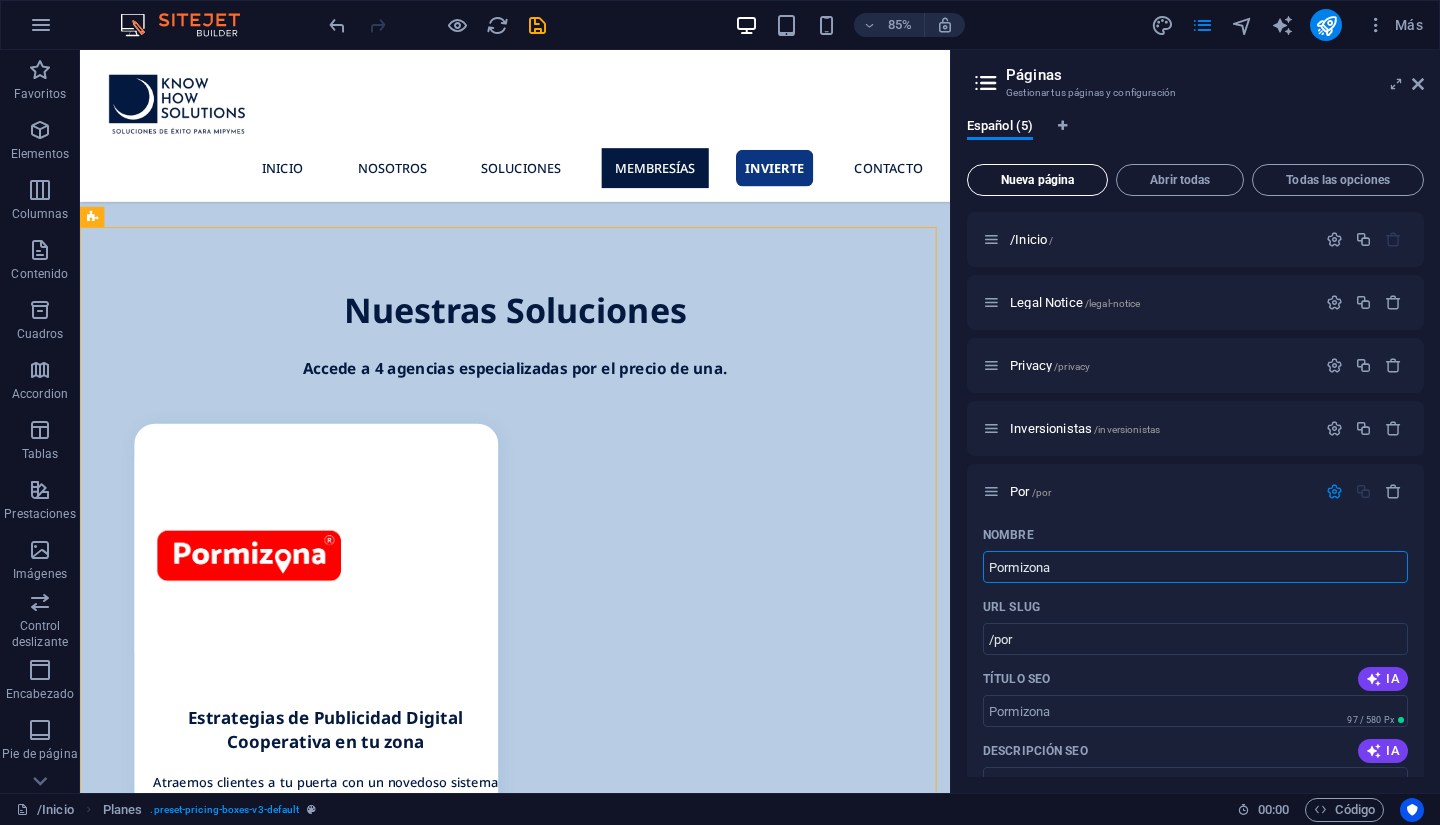 type on "Pormizona" 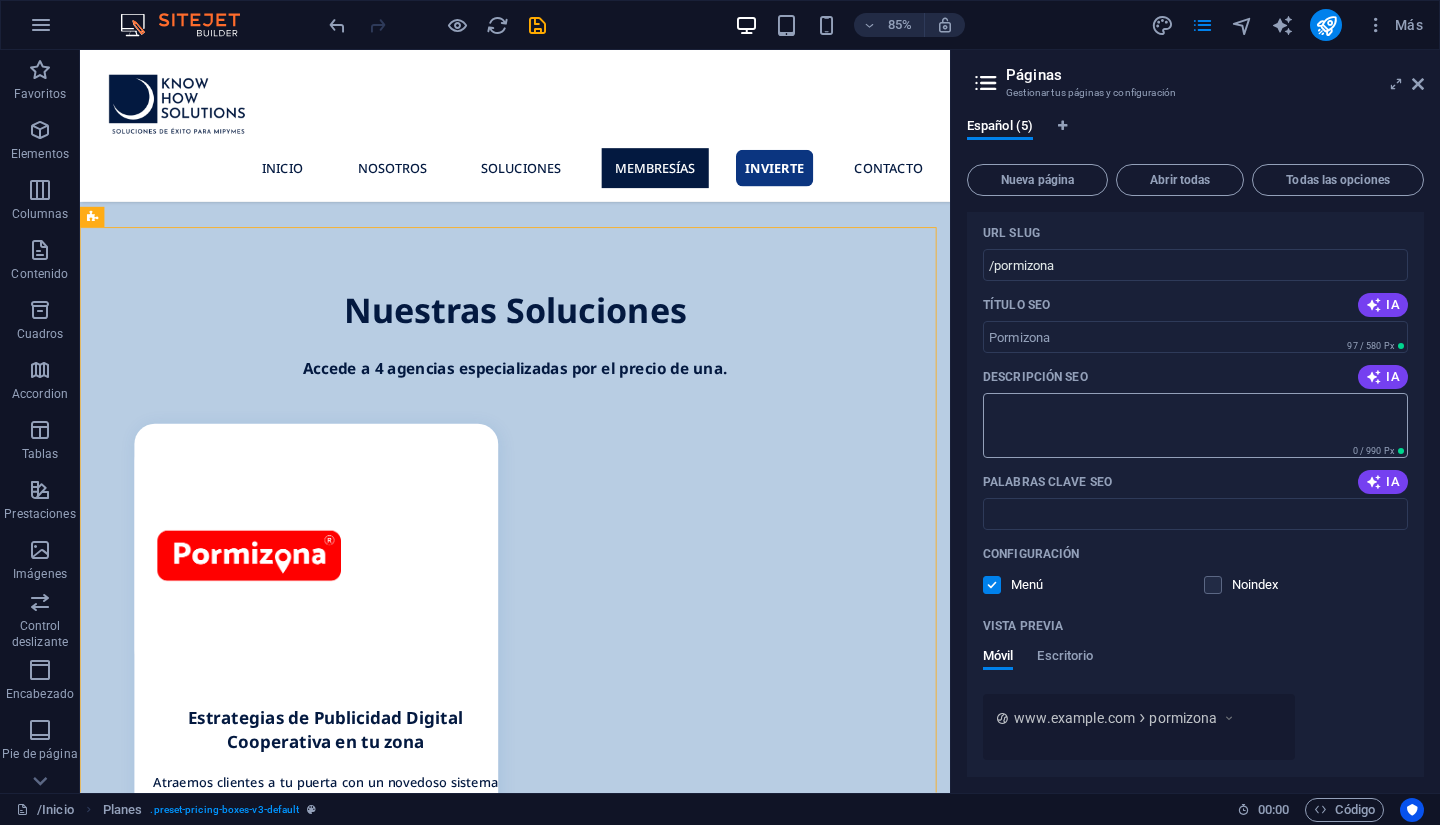 scroll, scrollTop: 400, scrollLeft: 0, axis: vertical 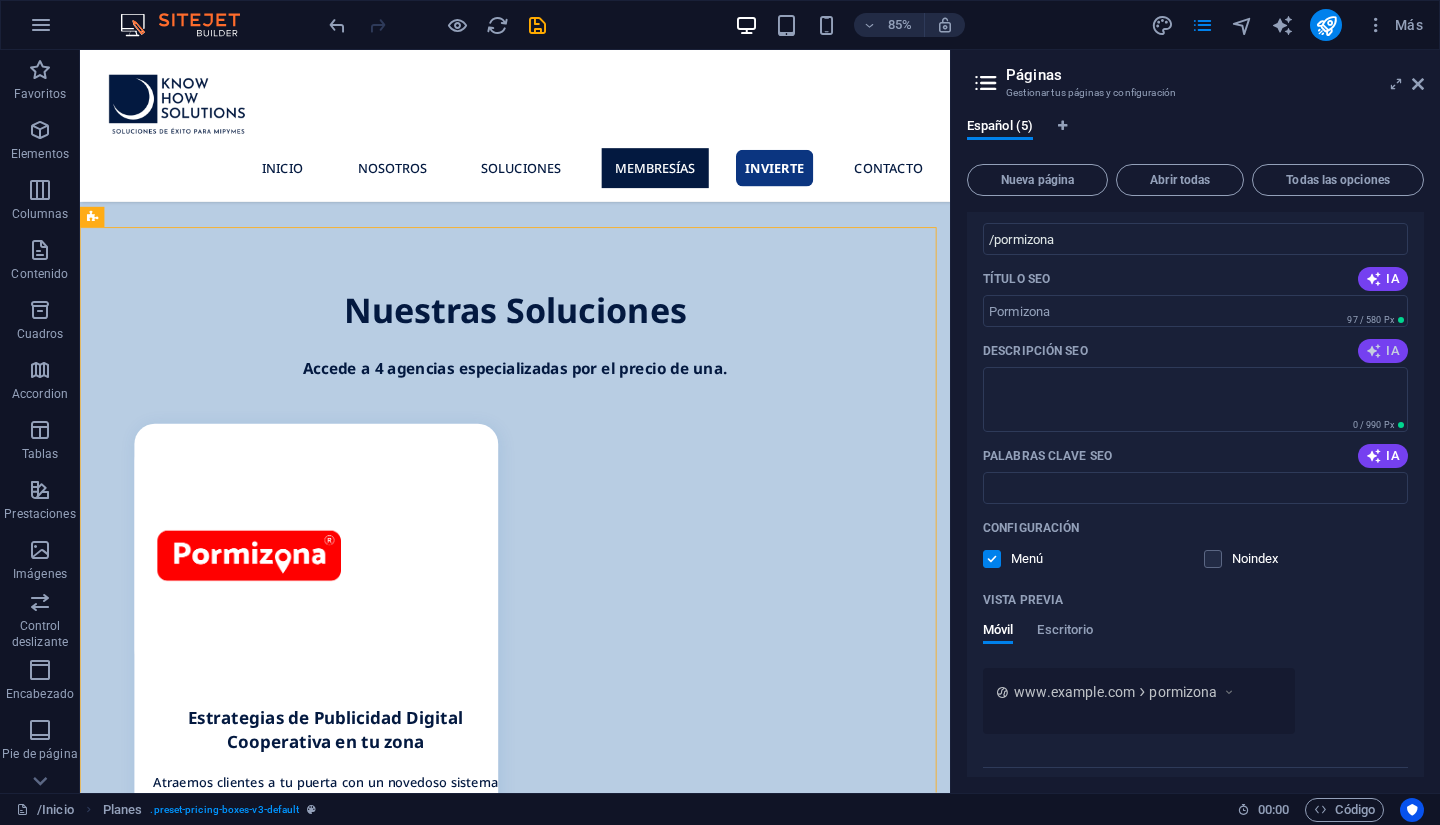 type on "Pormizona" 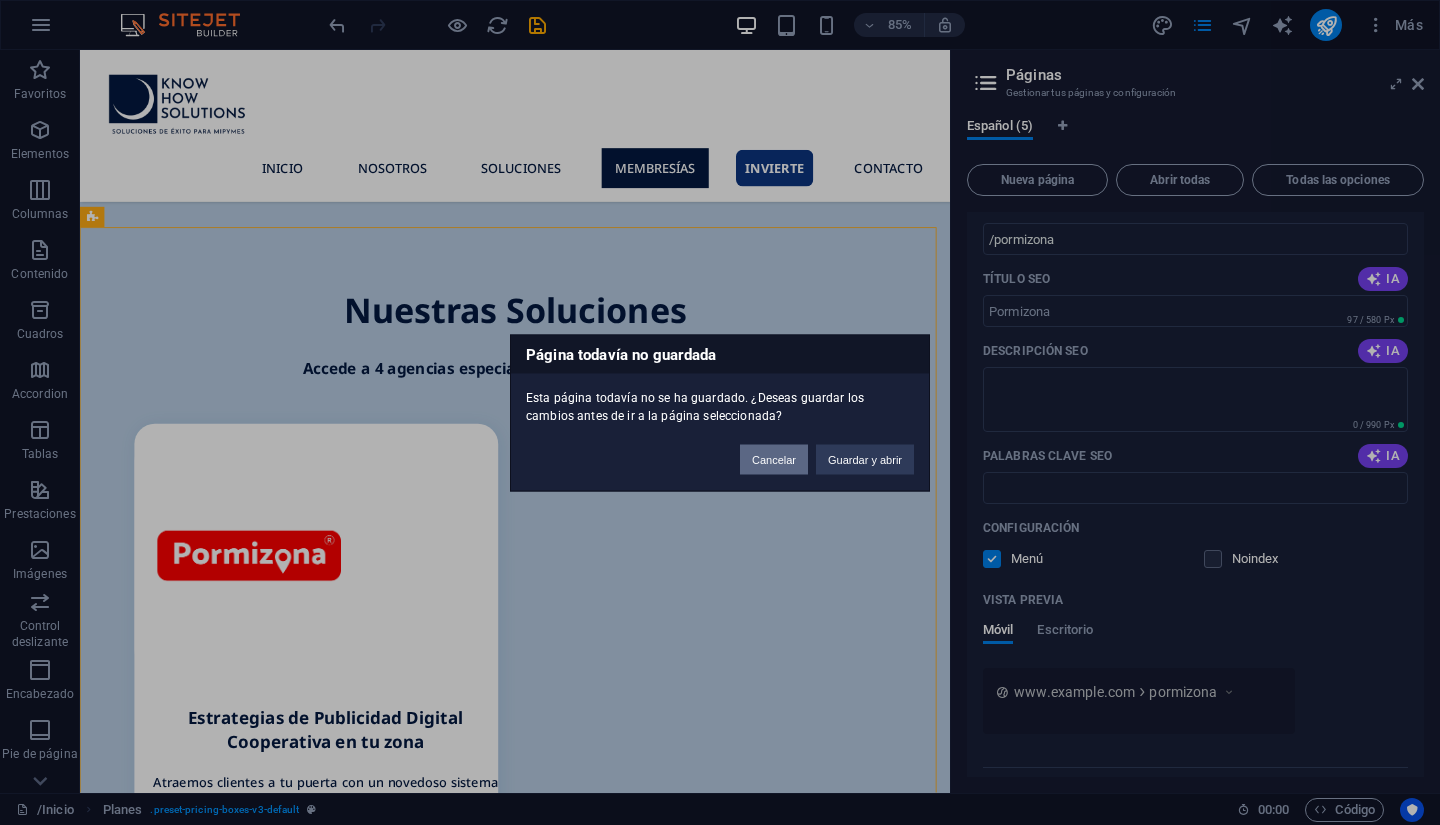 click on "Cancelar" at bounding box center (774, 459) 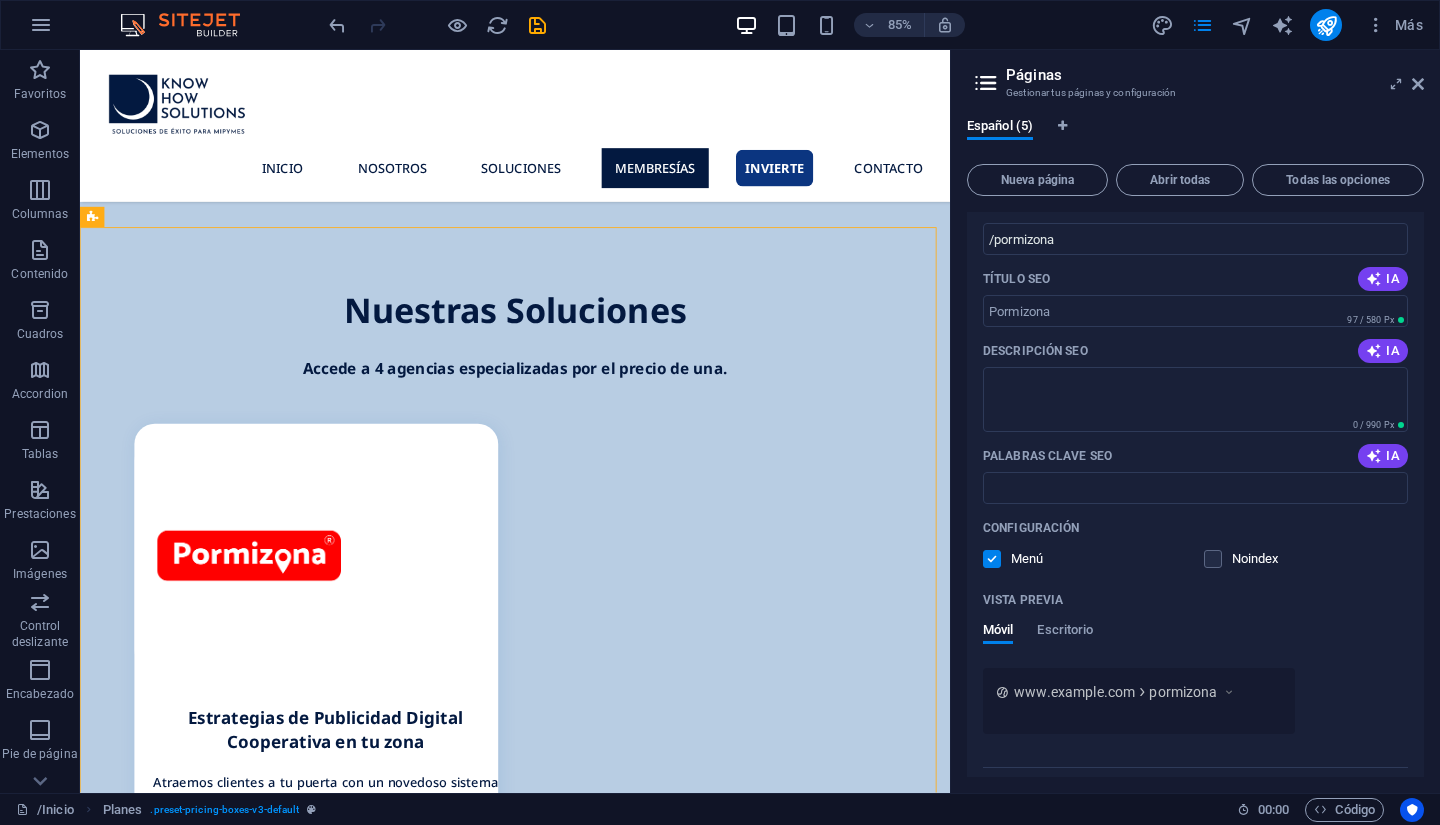 scroll, scrollTop: 446, scrollLeft: 0, axis: vertical 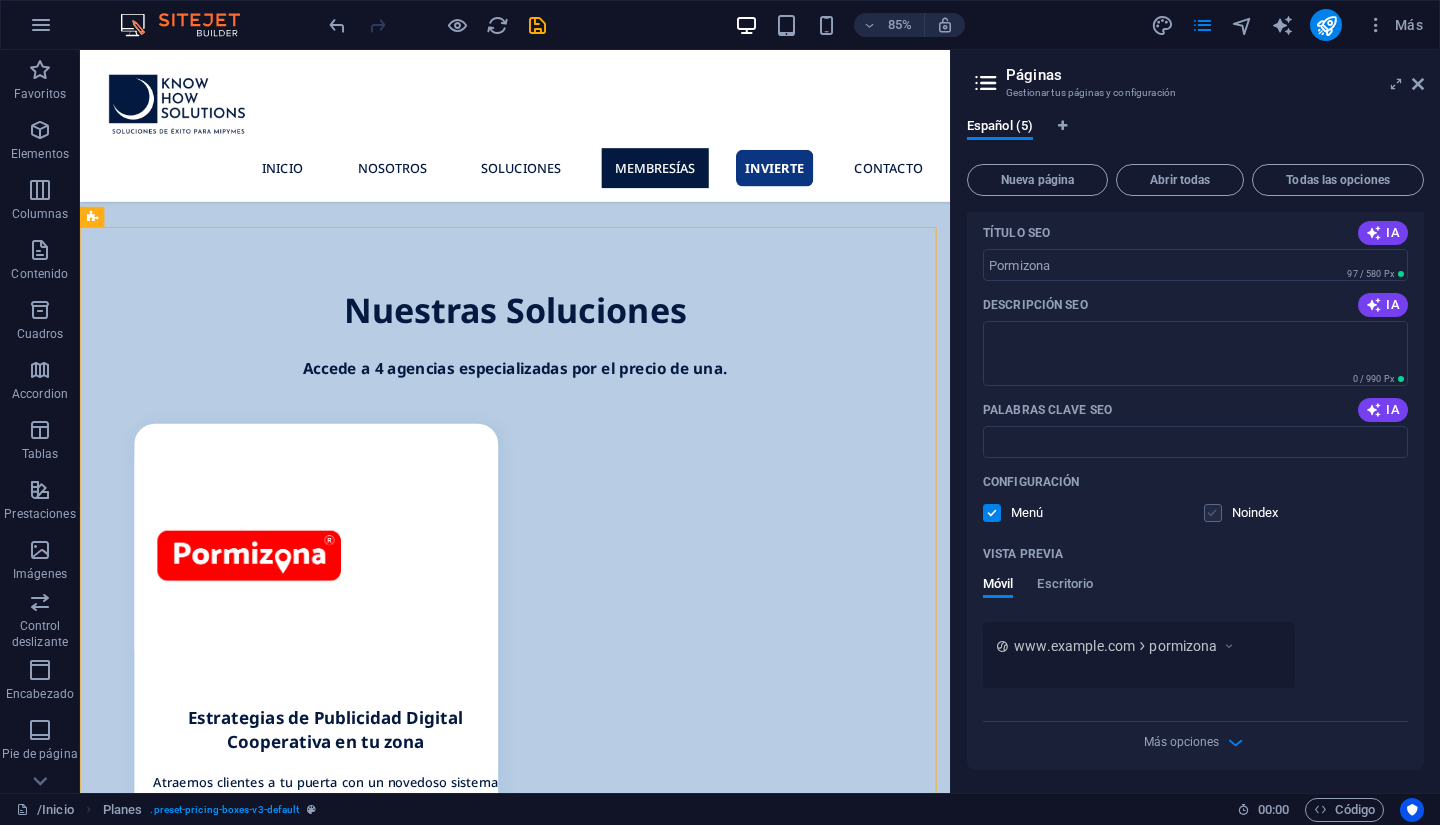 click at bounding box center (1213, 513) 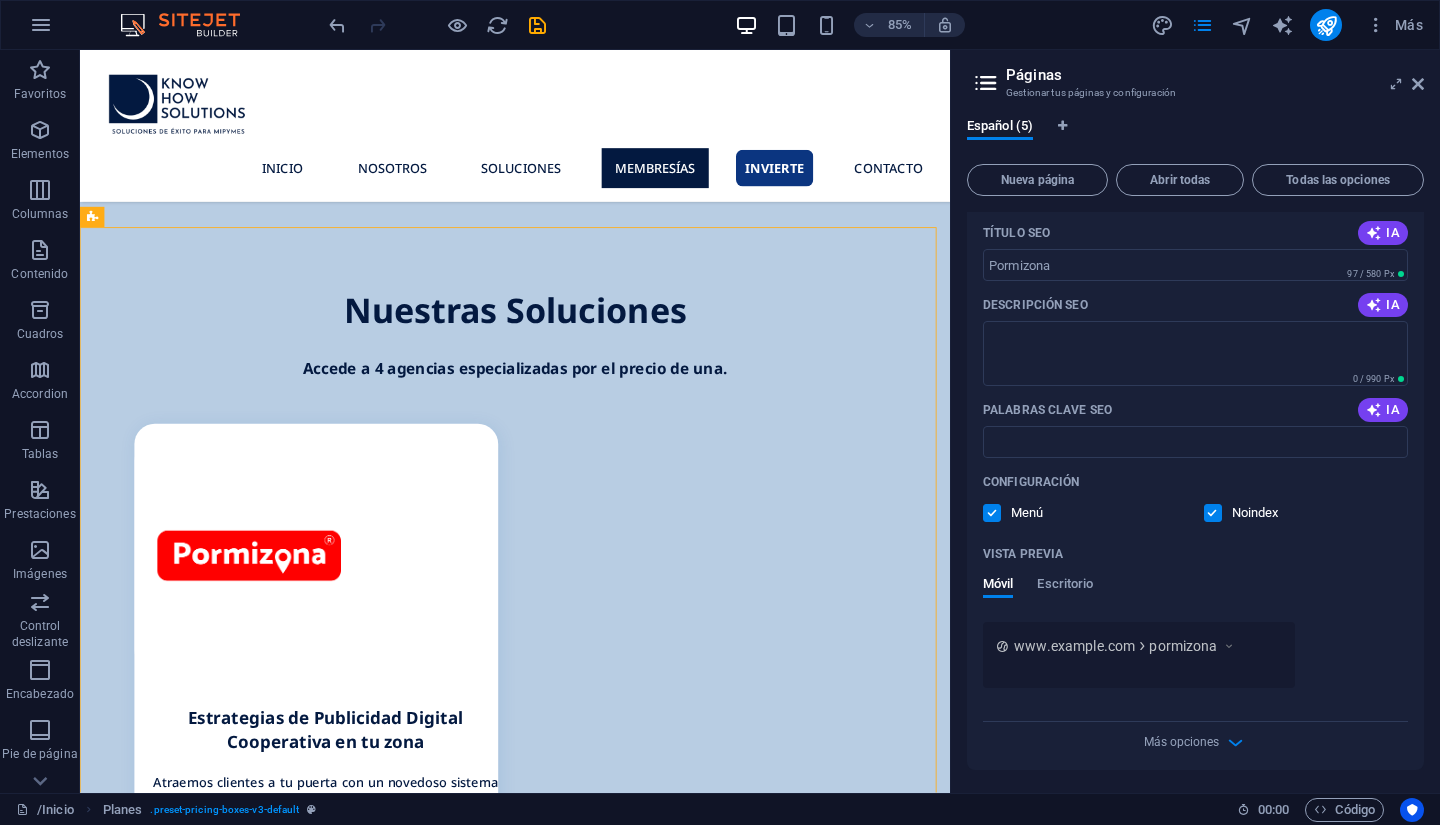 click at bounding box center (1213, 513) 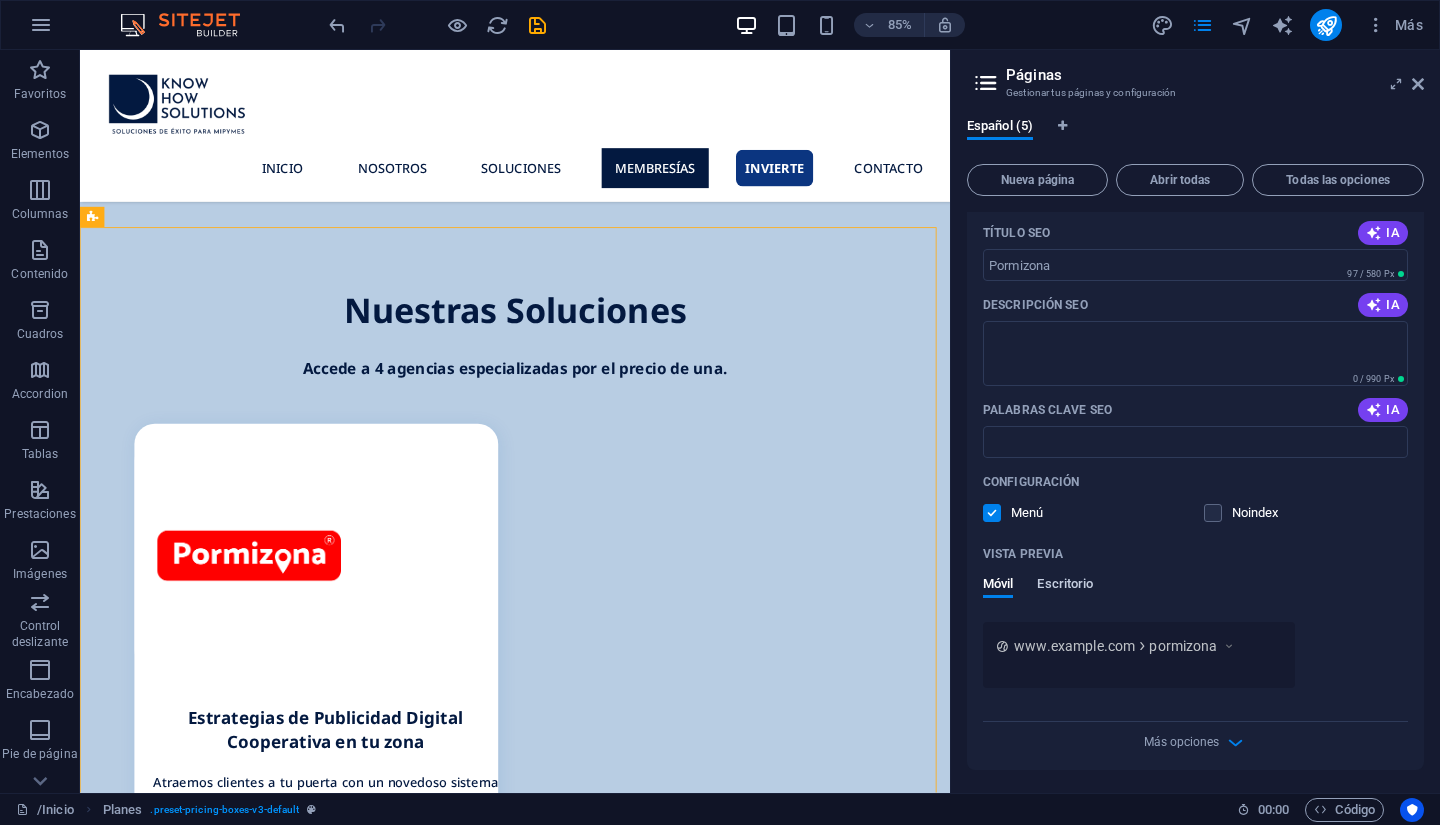 click on "Escritorio" at bounding box center [1065, 586] 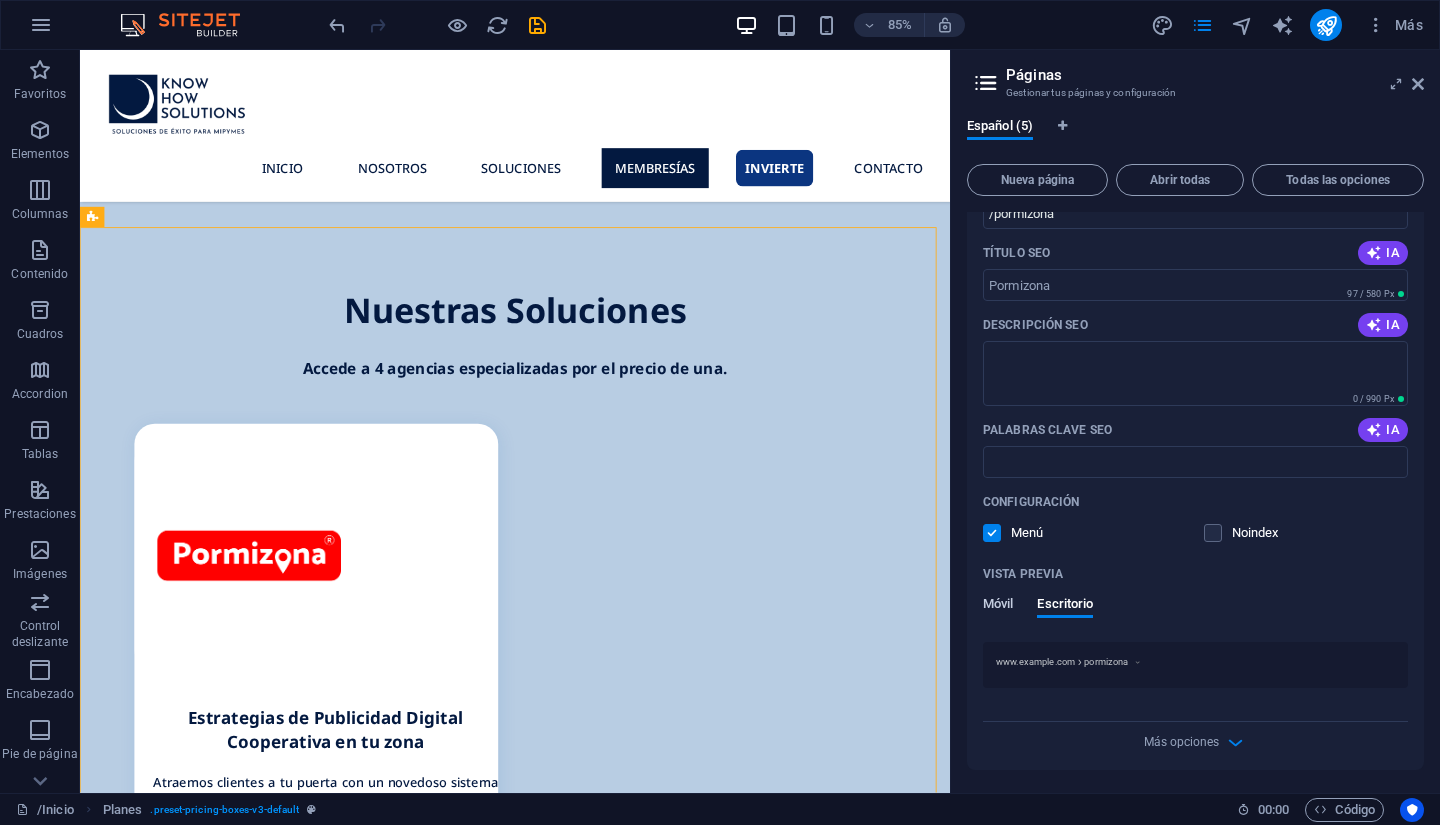 click on "Móvil" at bounding box center (998, 606) 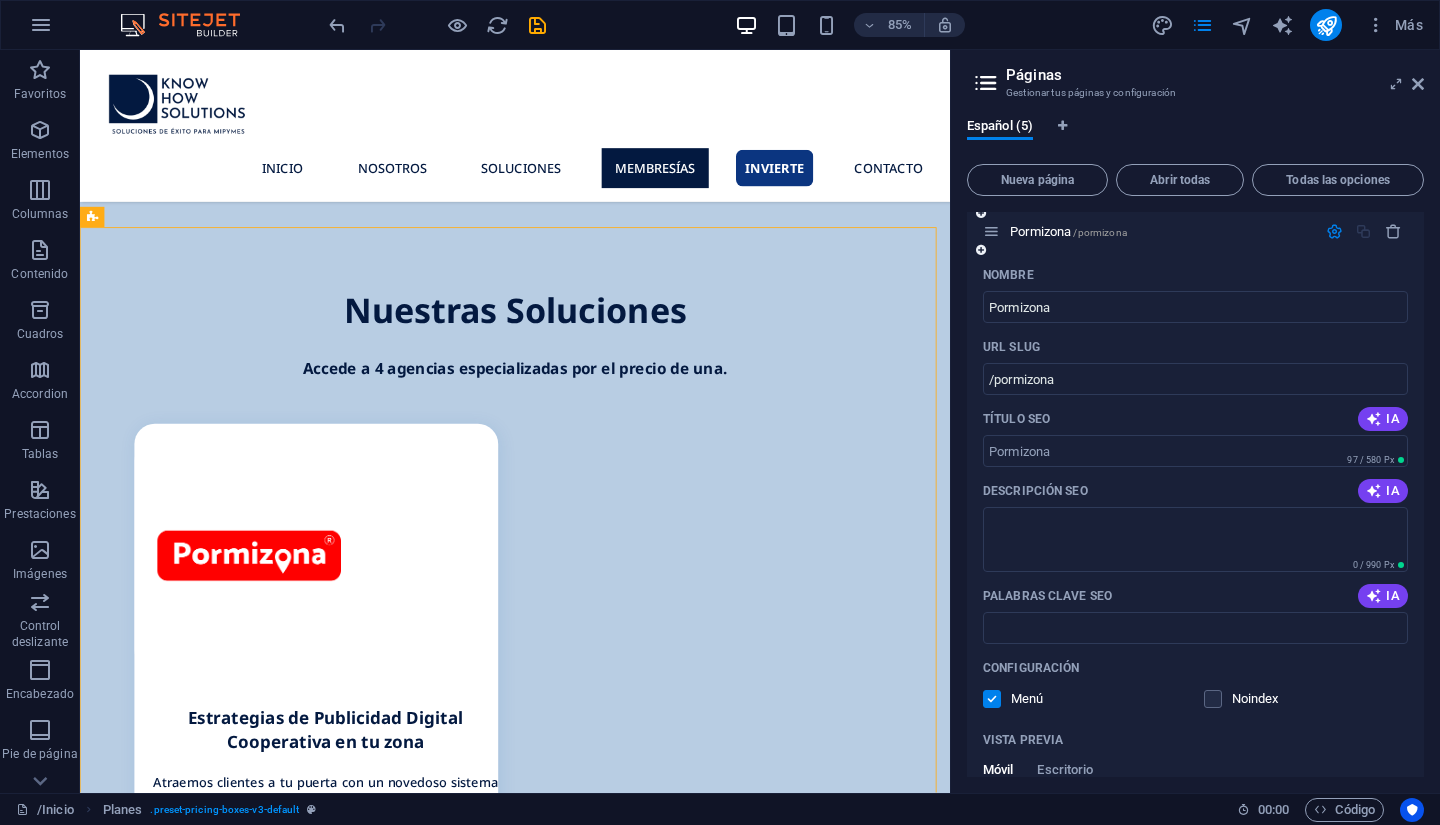 scroll, scrollTop: 226, scrollLeft: 0, axis: vertical 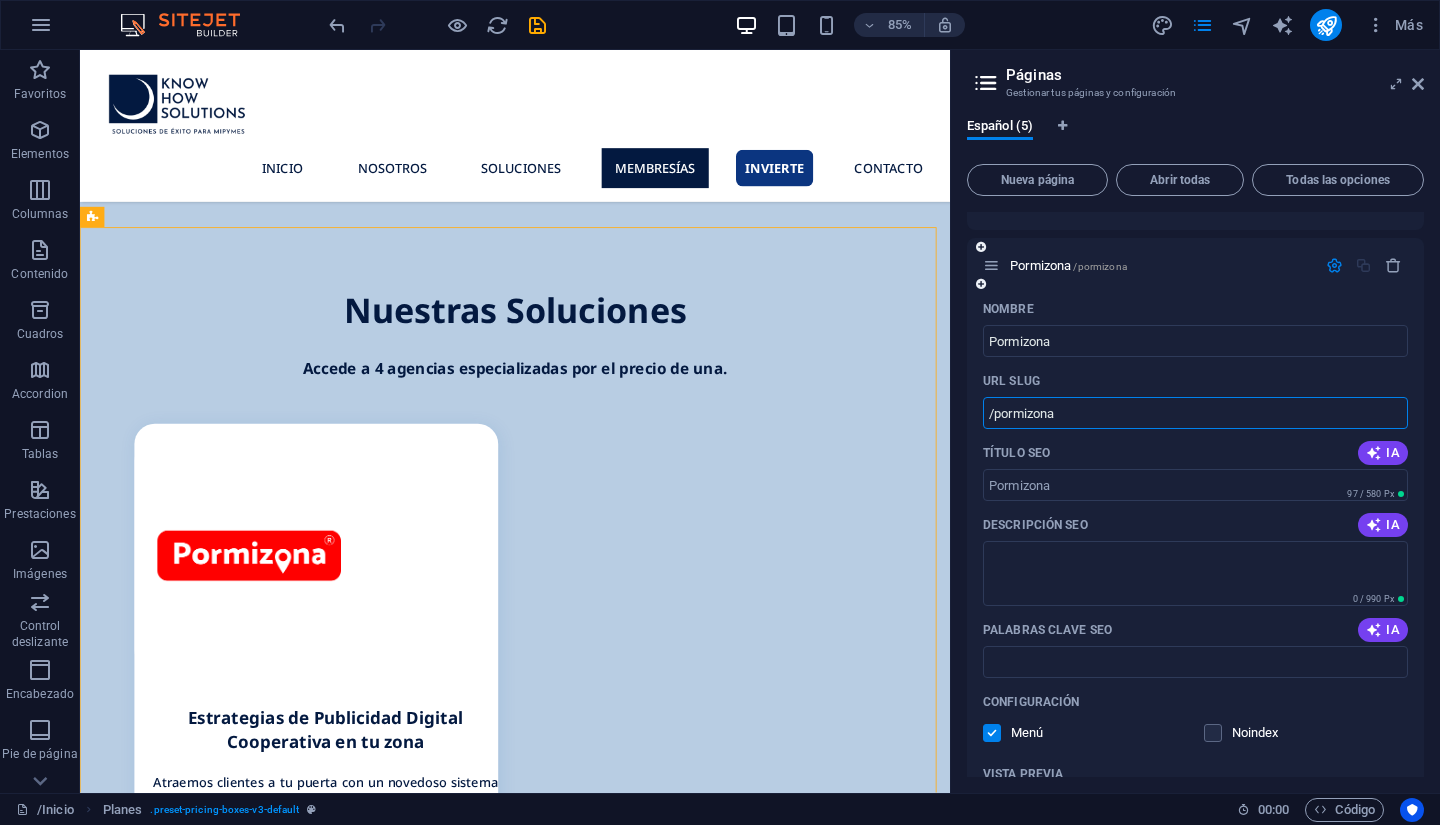 click on "/pormizona" at bounding box center [1195, 413] 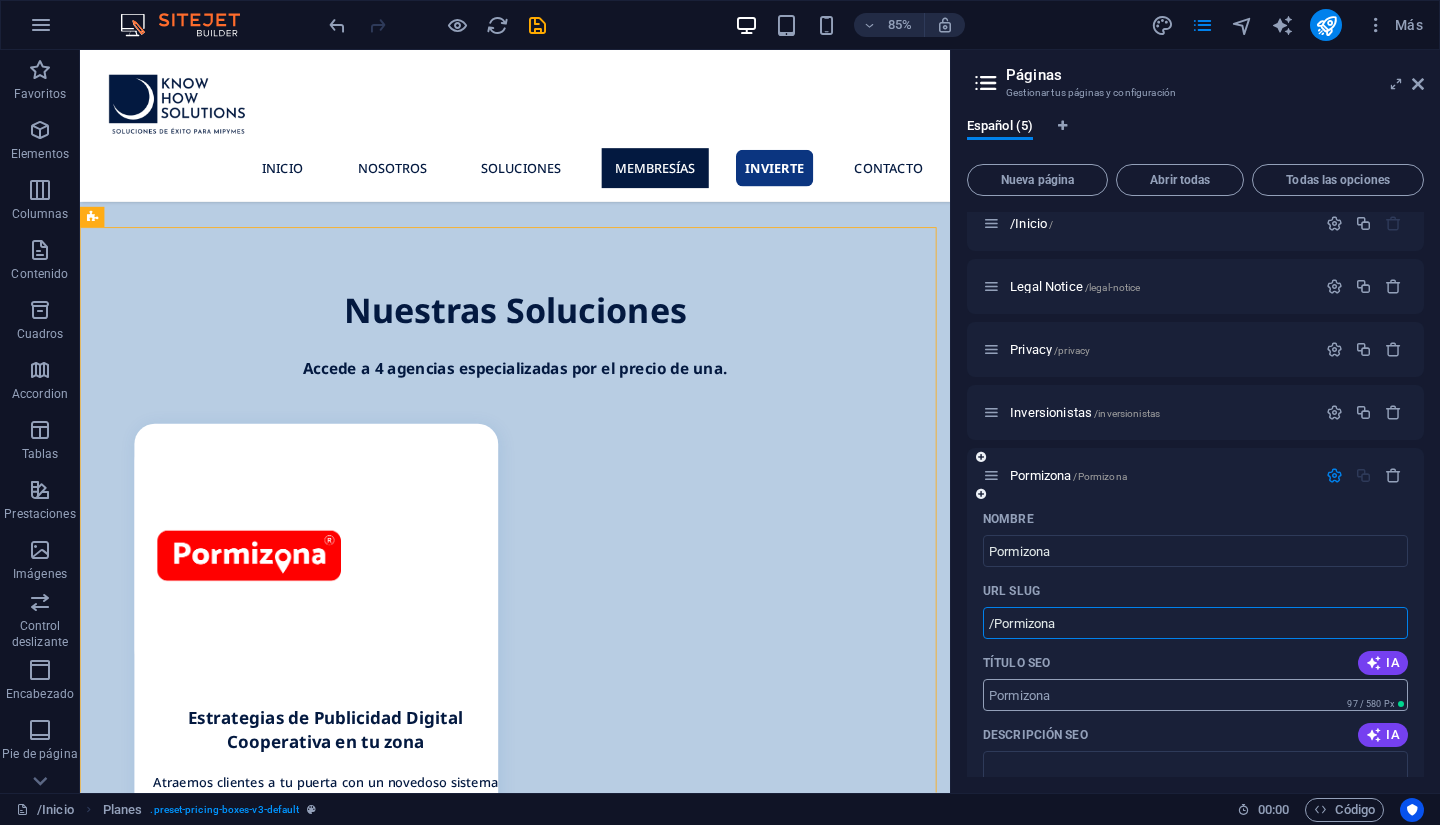 scroll, scrollTop: 0, scrollLeft: 0, axis: both 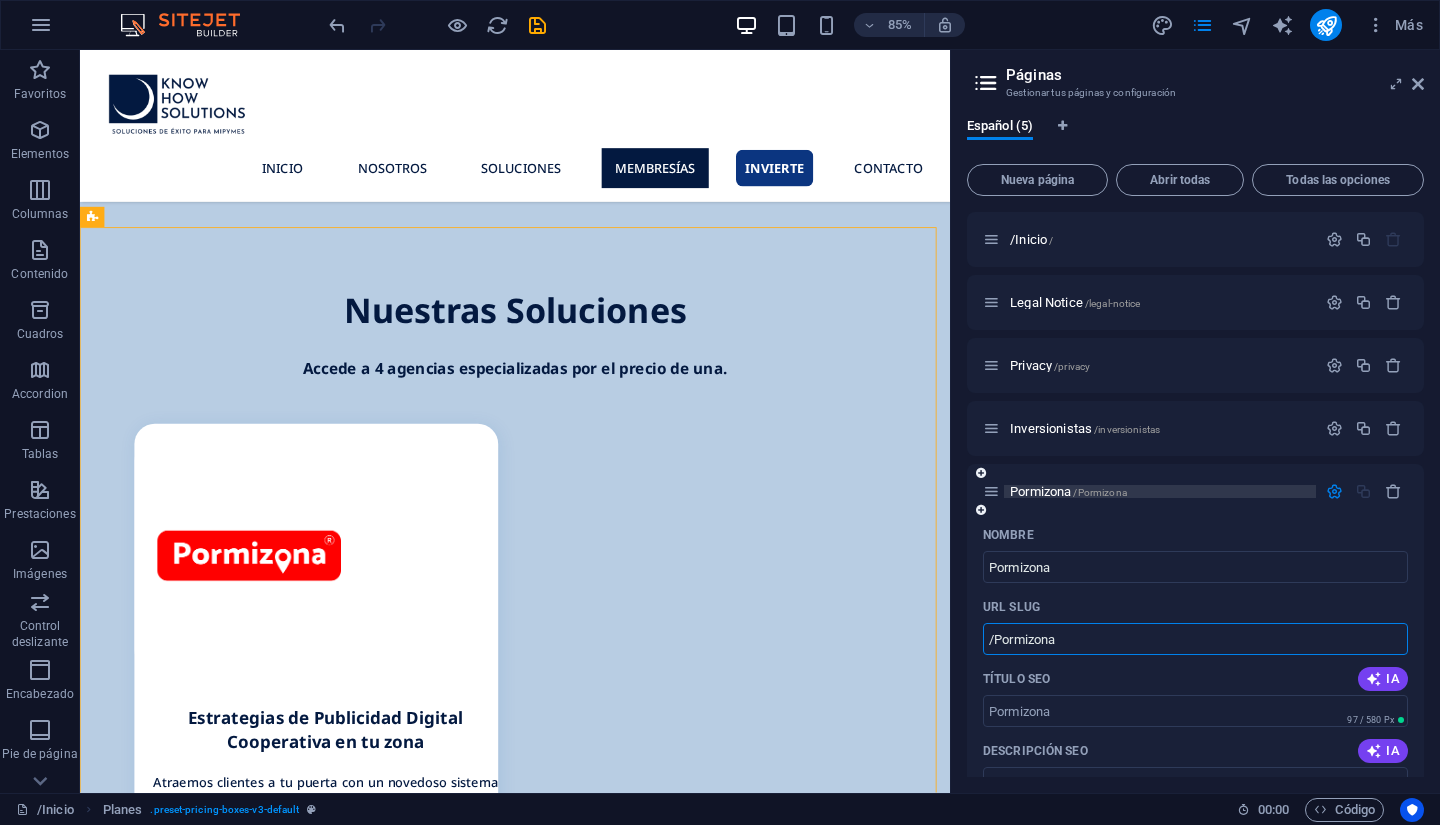 type on "/Pormizona" 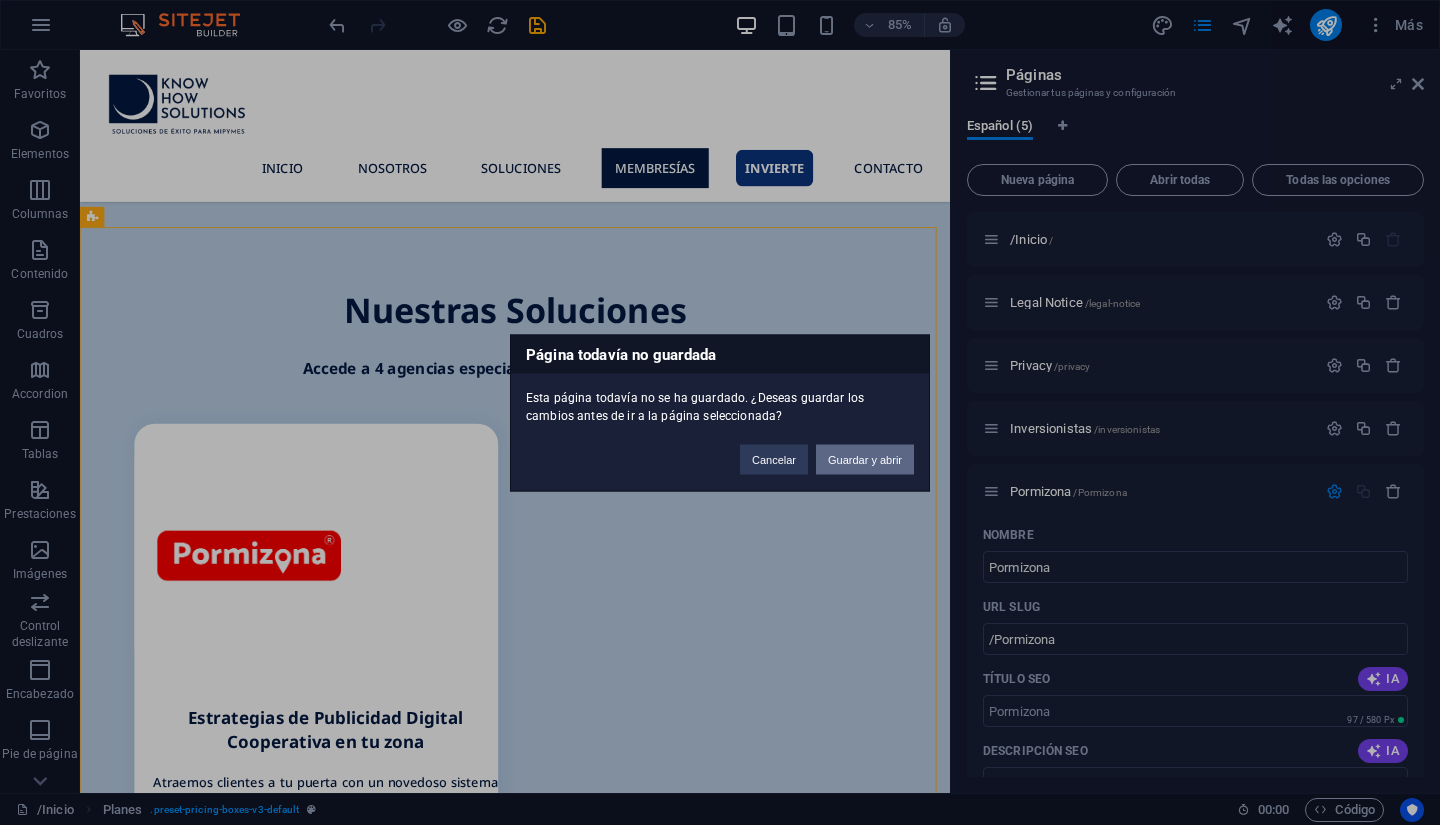 click on "Guardar y abrir" at bounding box center (865, 459) 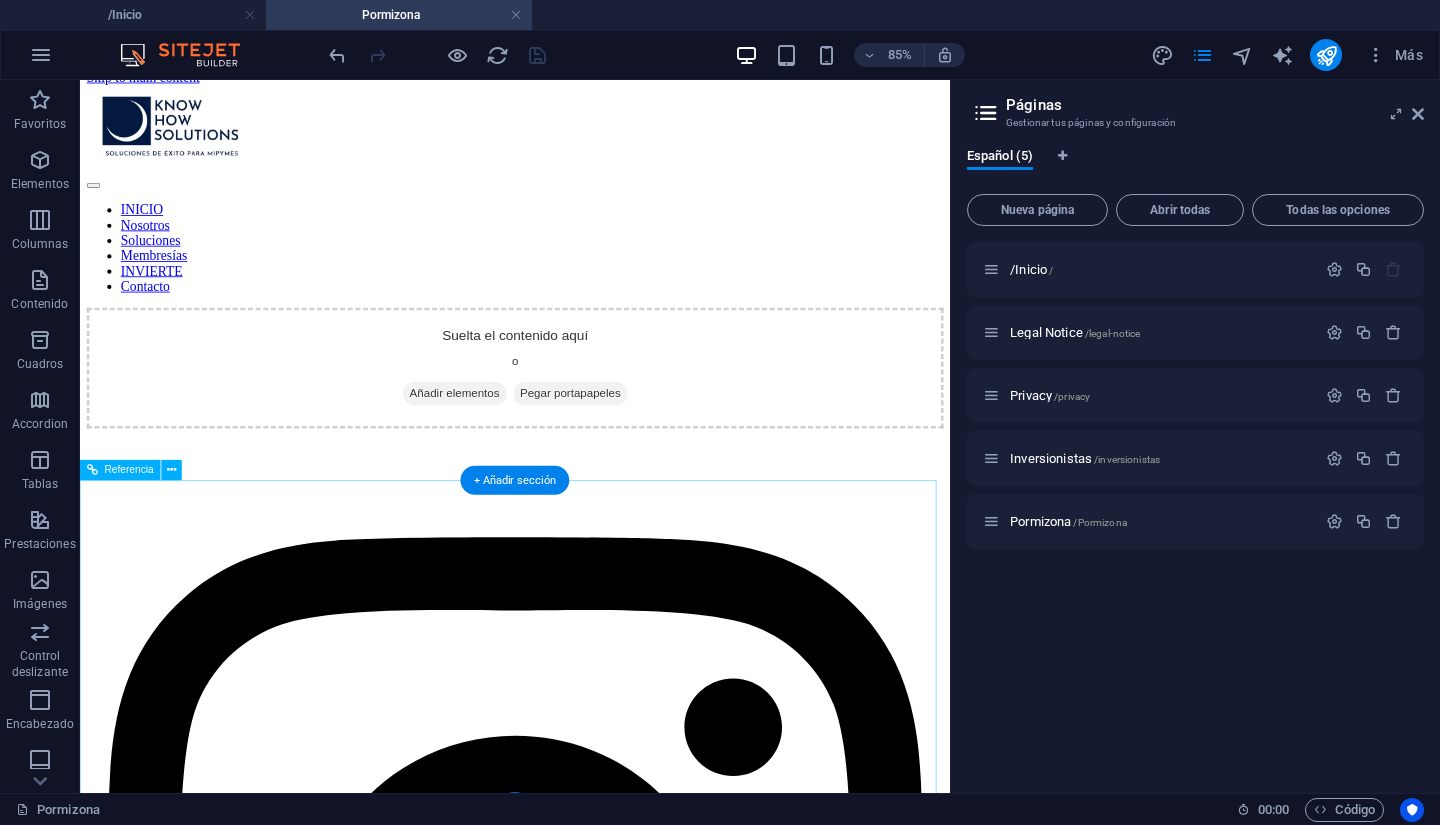 scroll, scrollTop: 0, scrollLeft: 0, axis: both 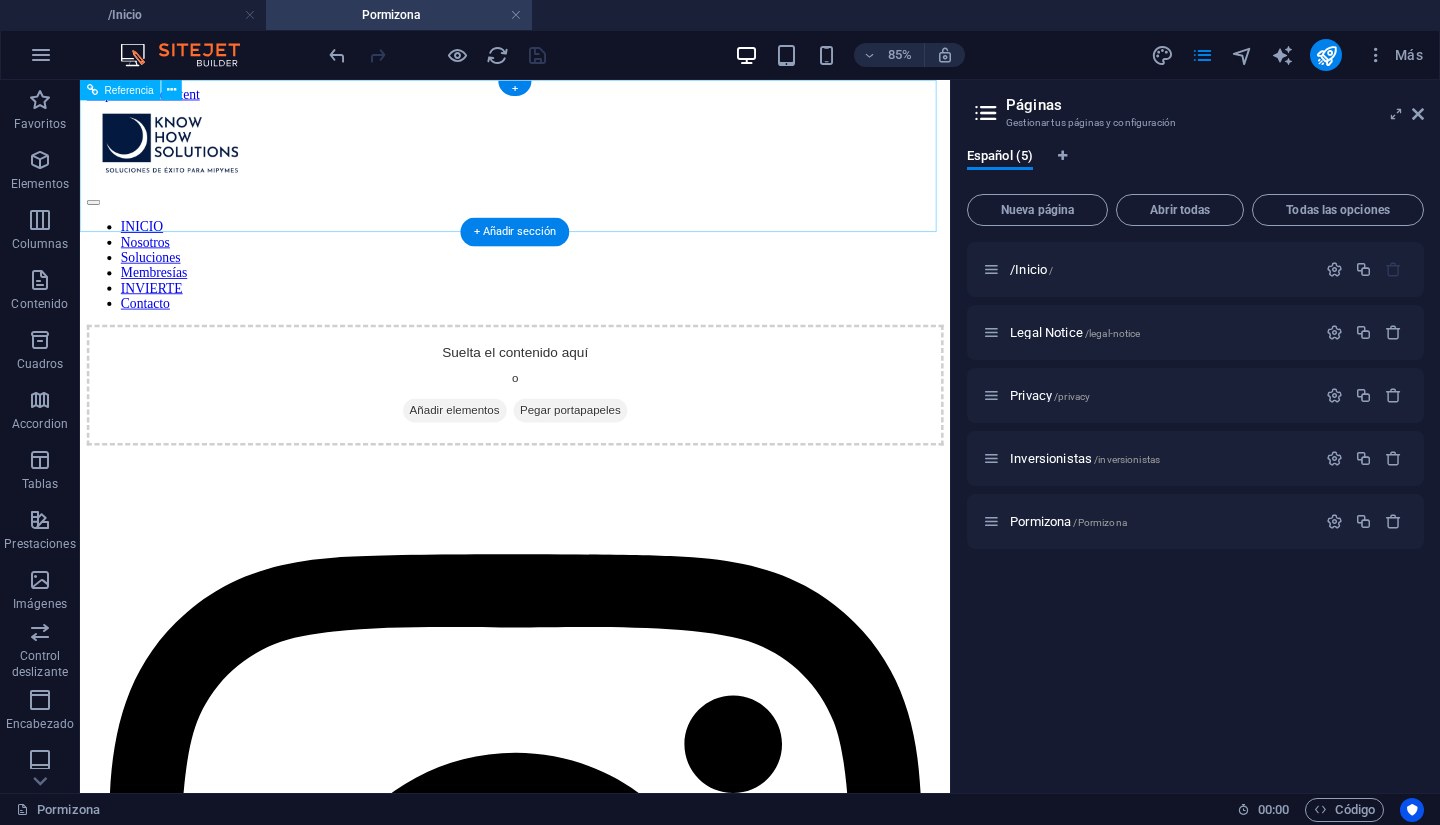 click at bounding box center (592, 158) 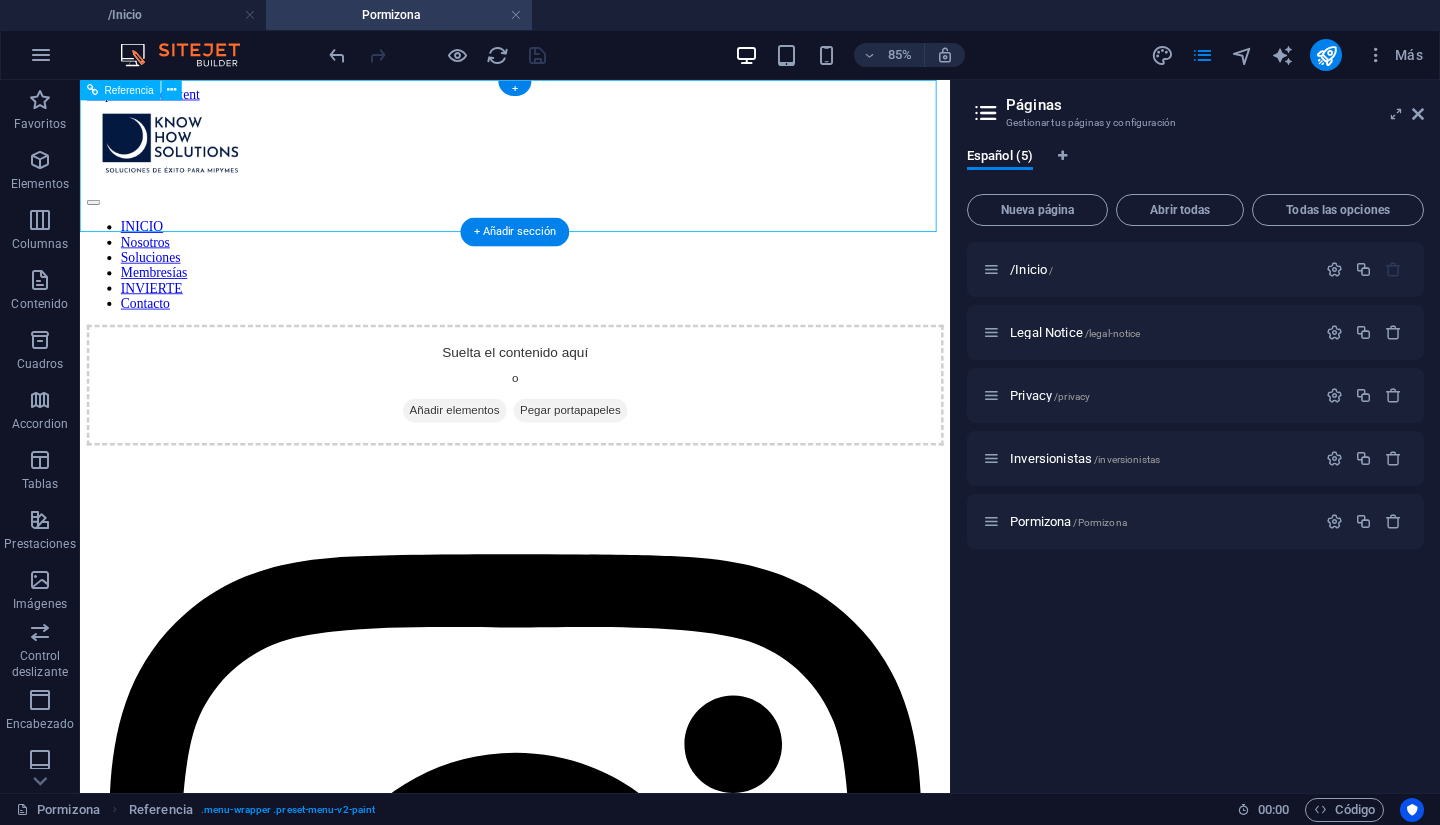 click at bounding box center [592, 158] 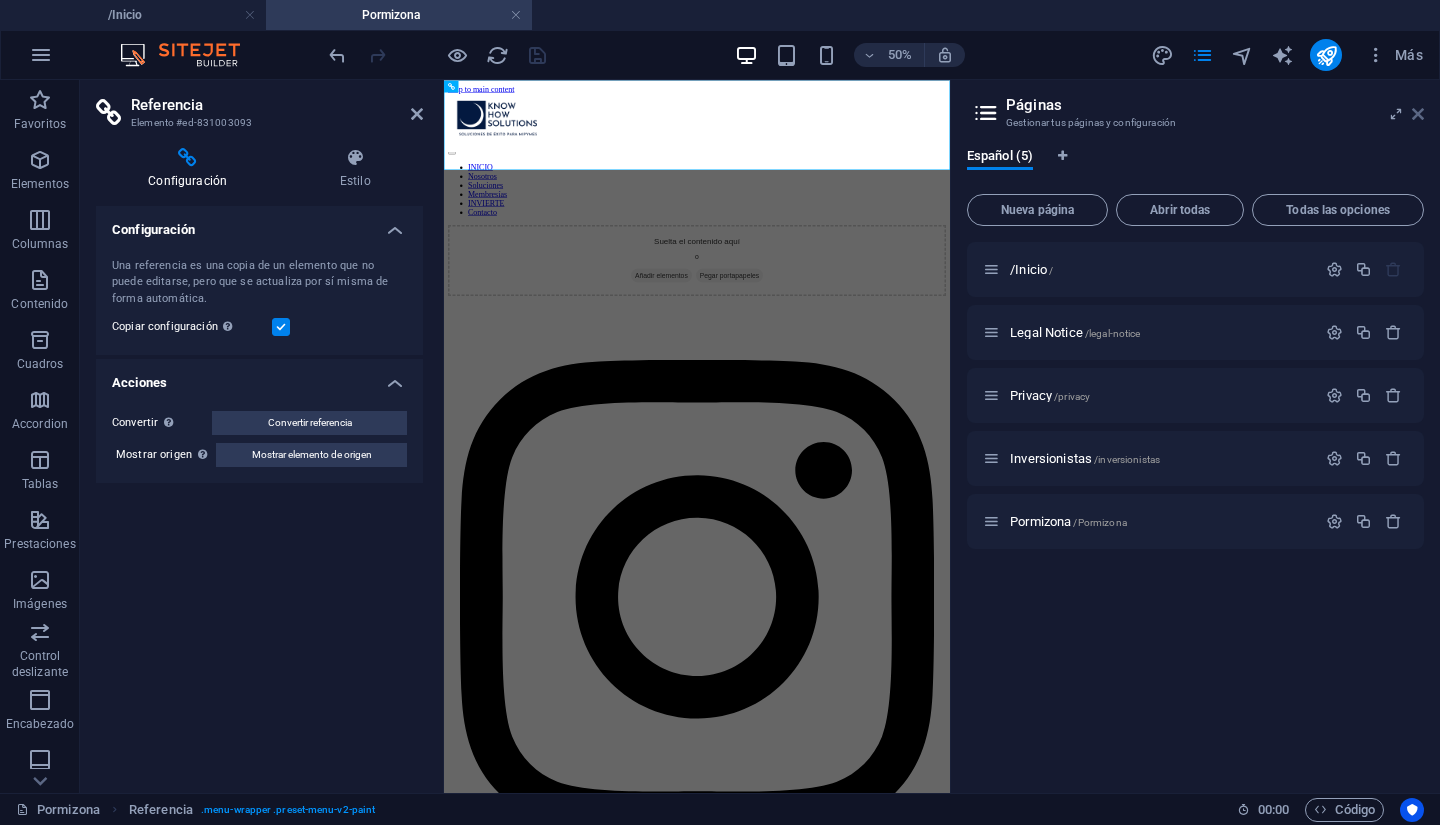 click at bounding box center [1418, 114] 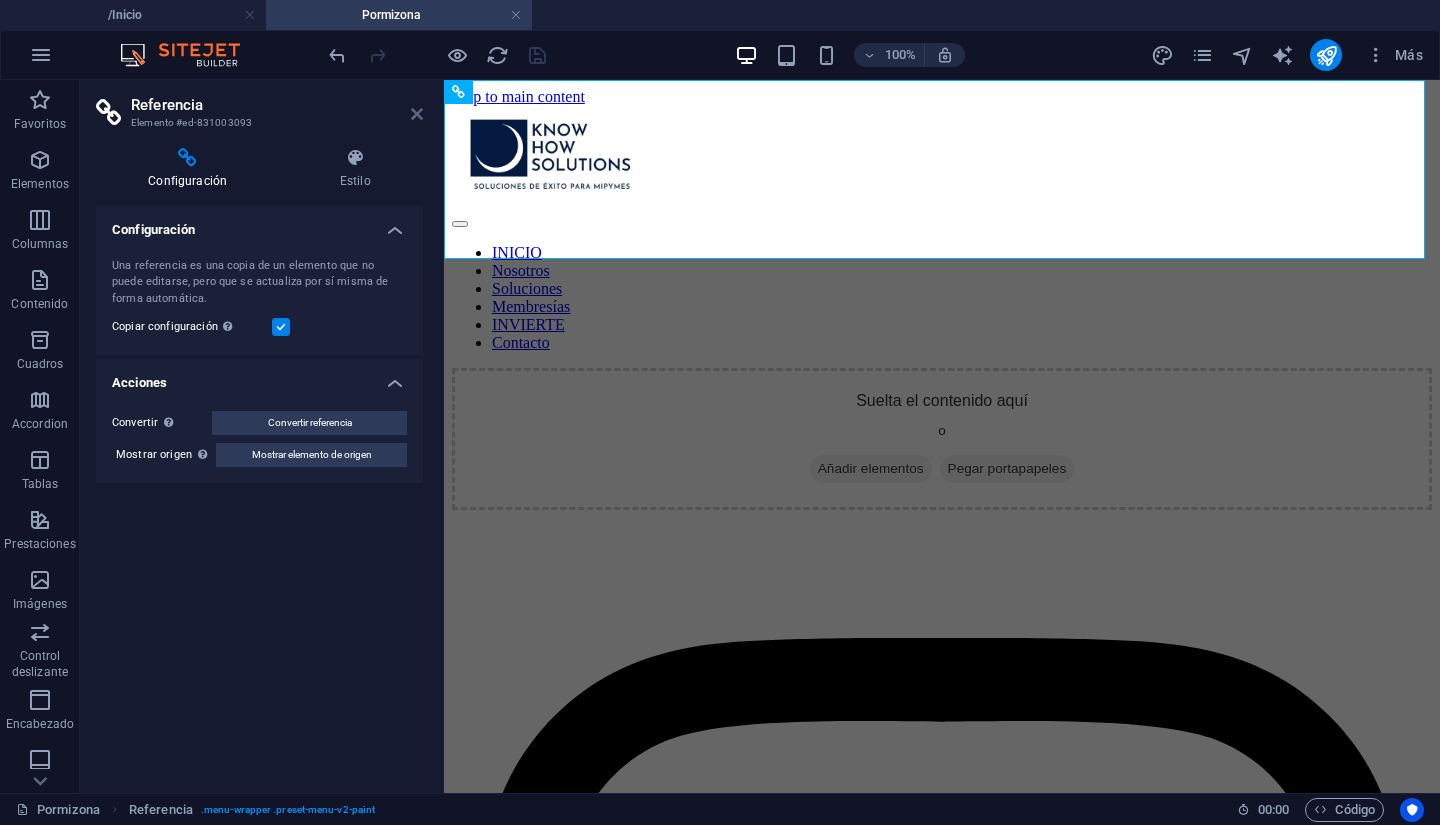 click at bounding box center [417, 114] 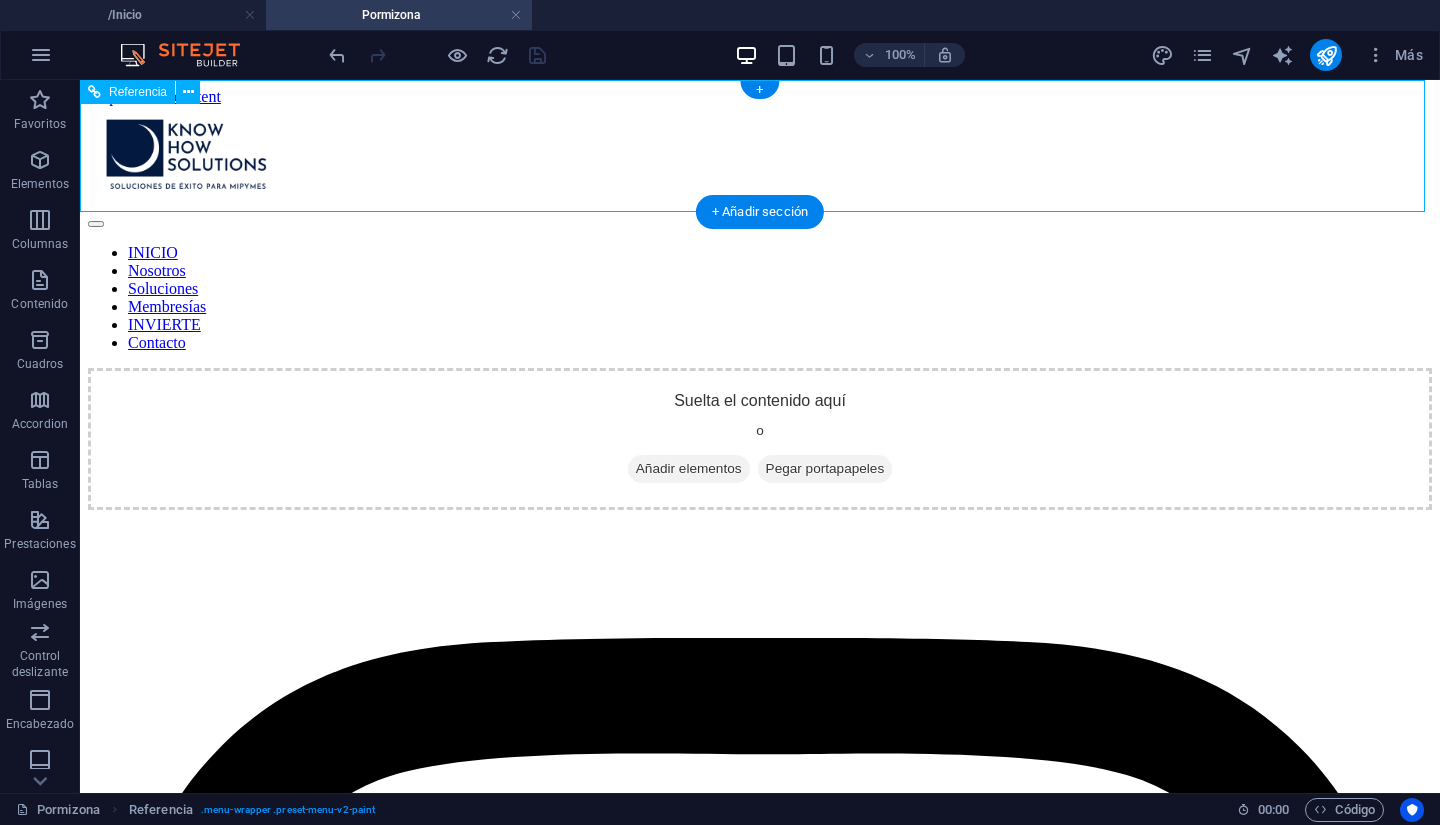 click at bounding box center (760, 158) 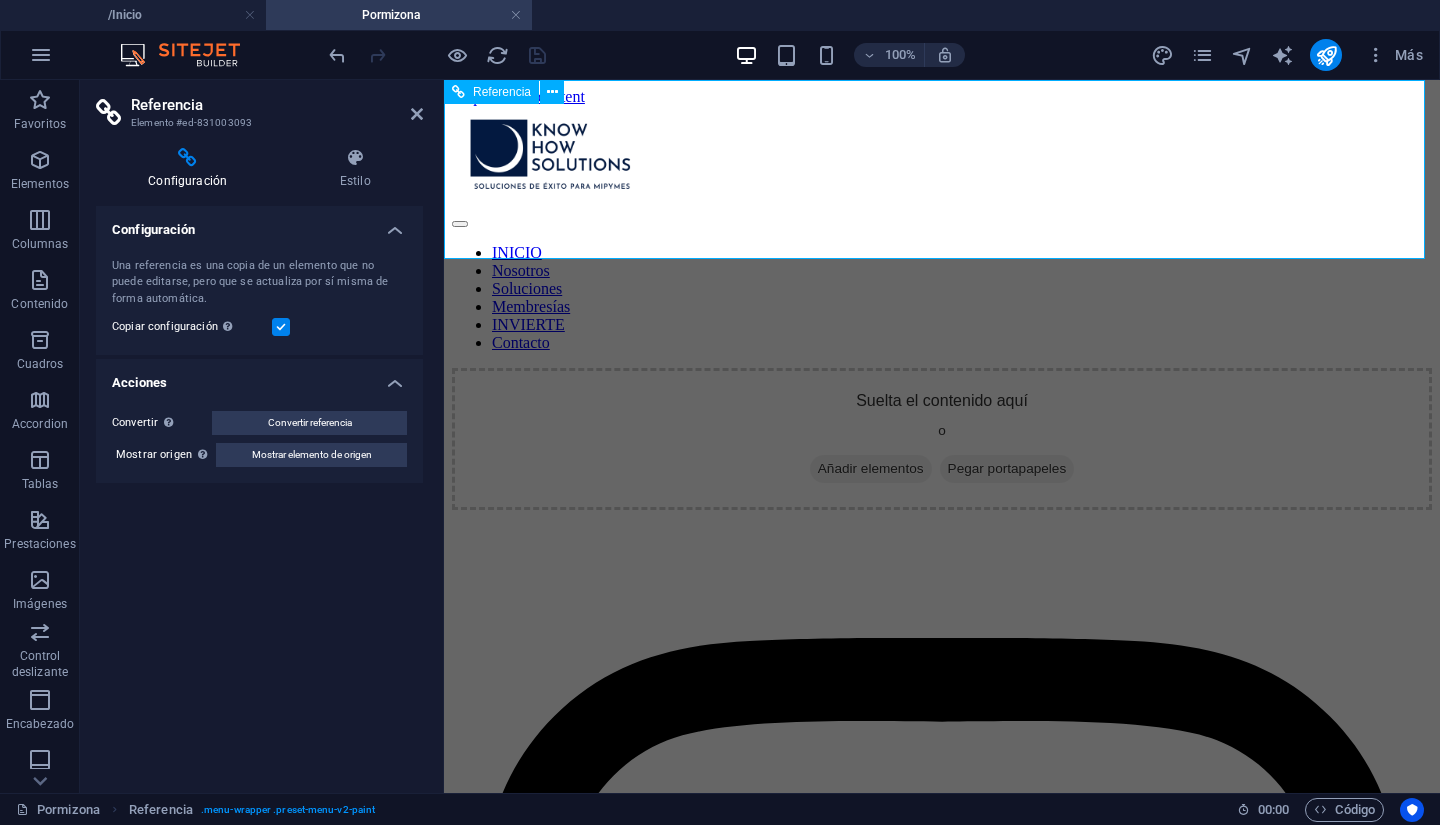 click at bounding box center [942, 158] 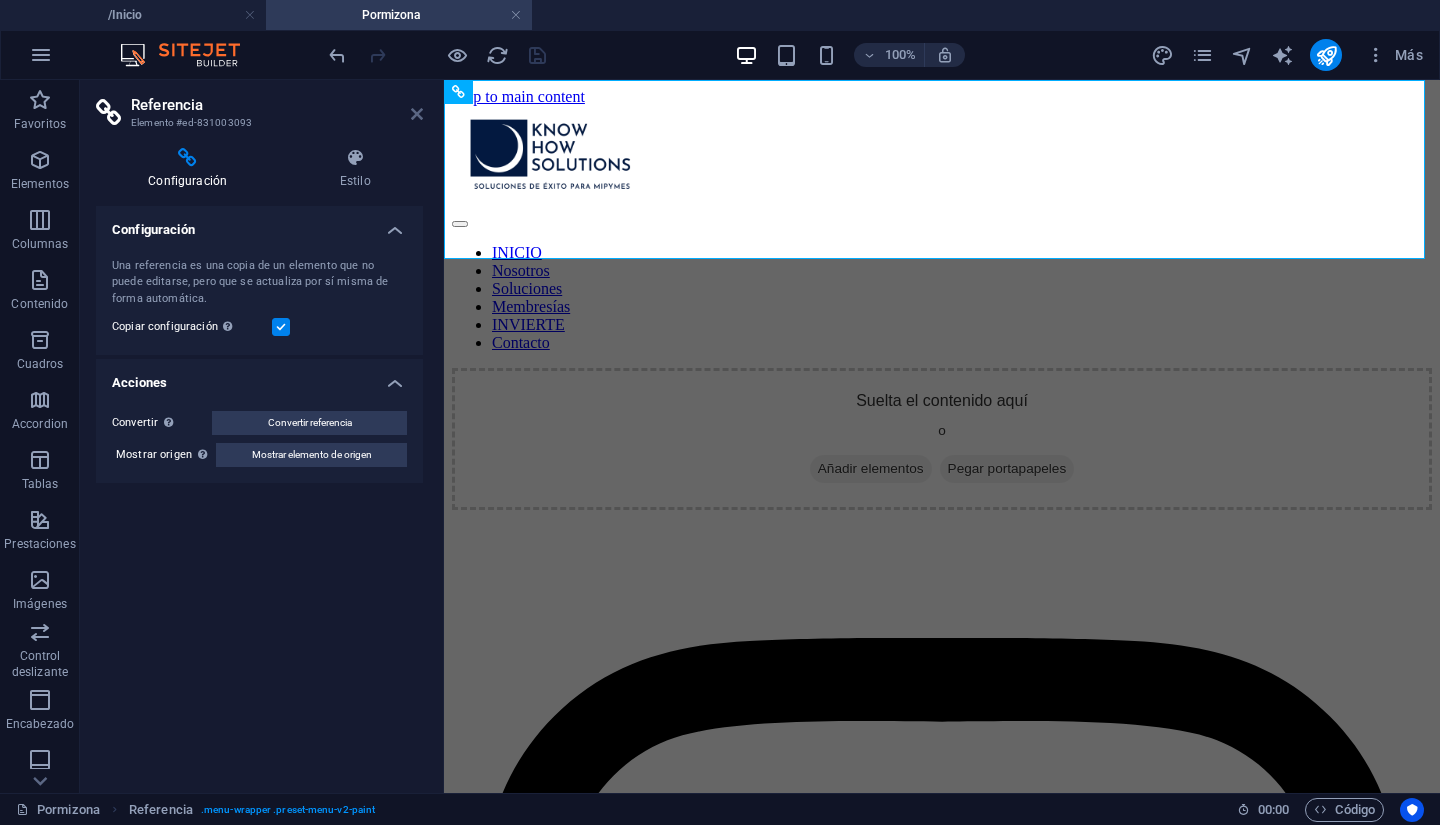 click at bounding box center [417, 114] 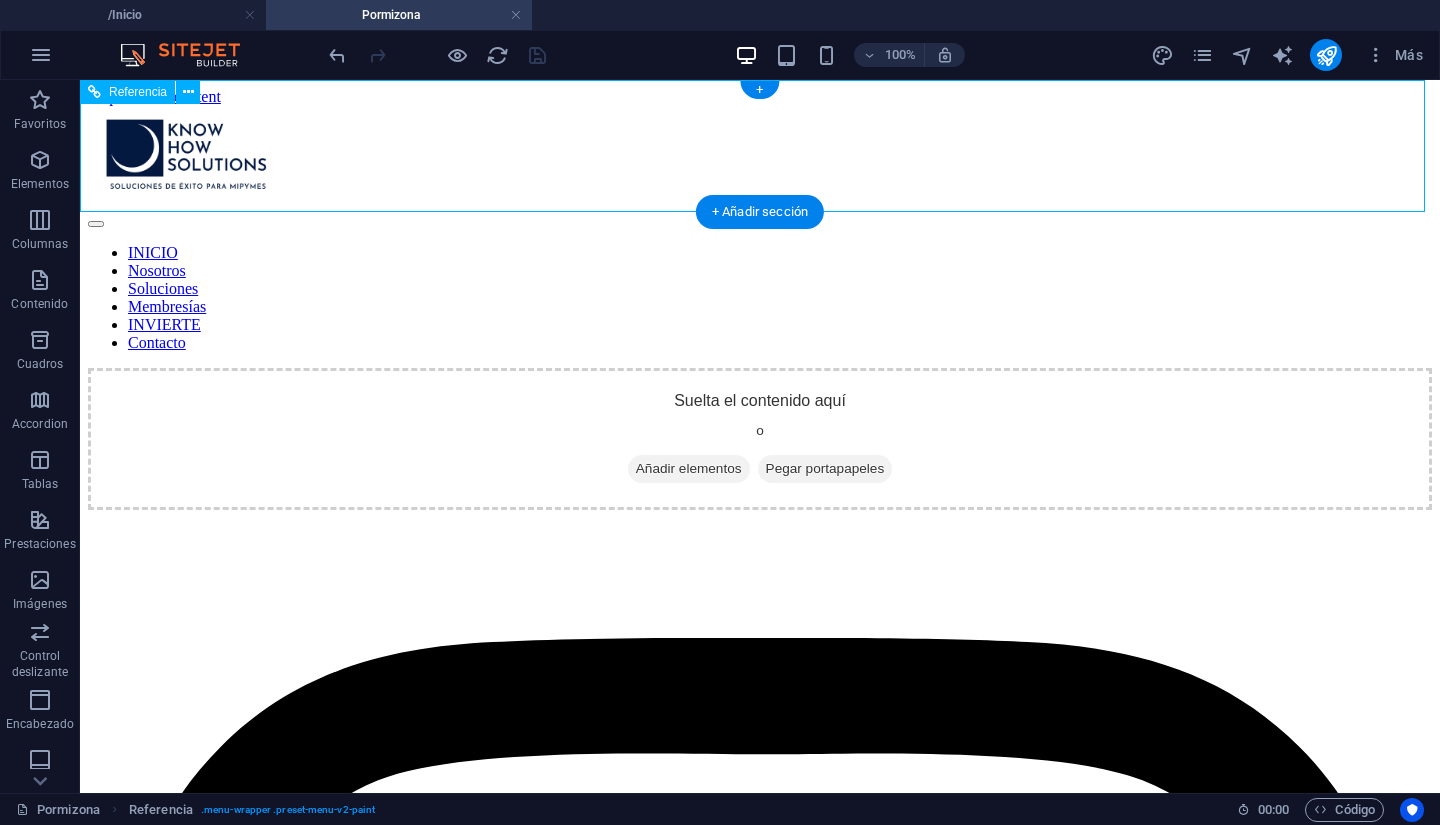 click at bounding box center (760, 158) 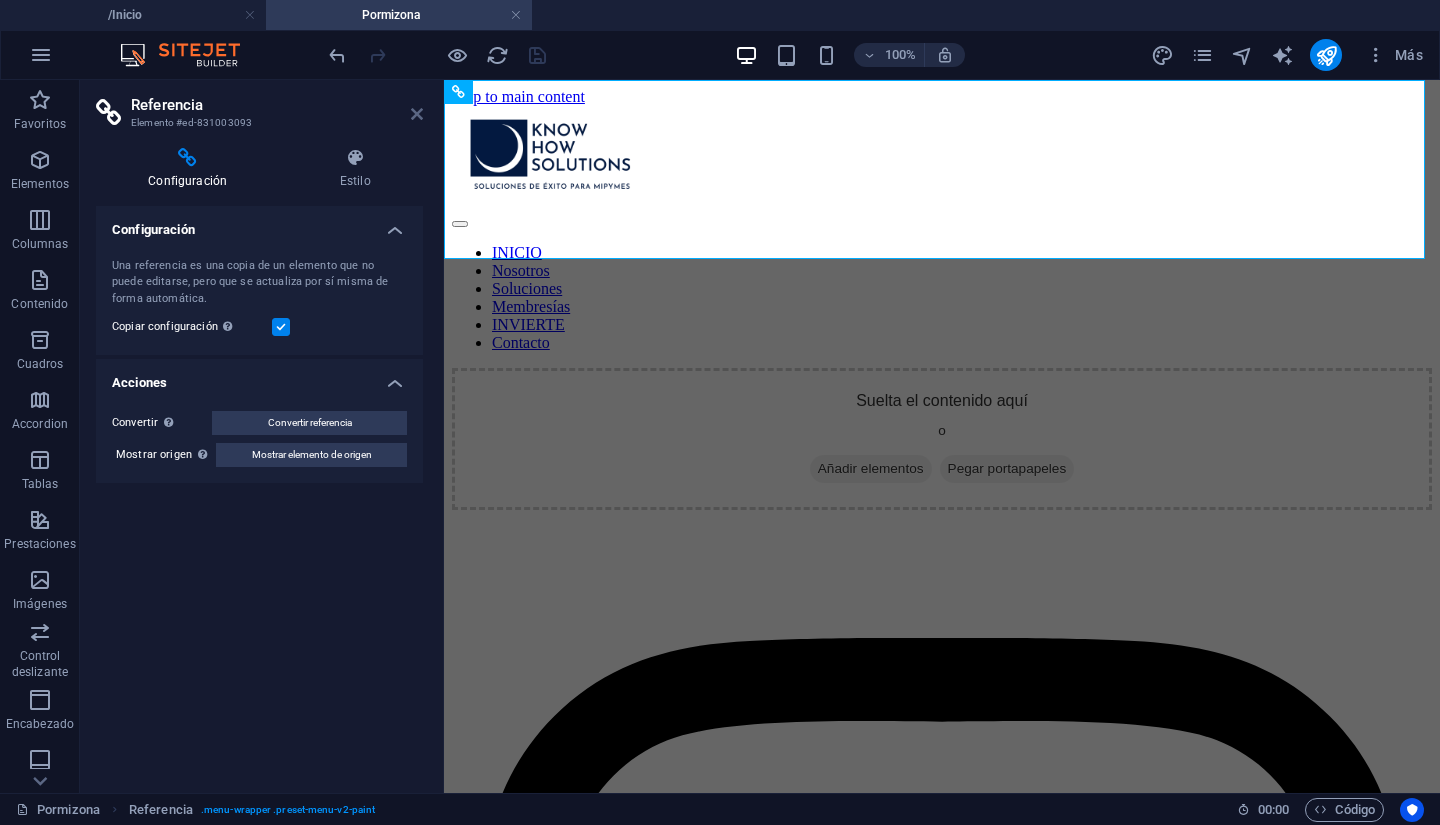 click at bounding box center [417, 114] 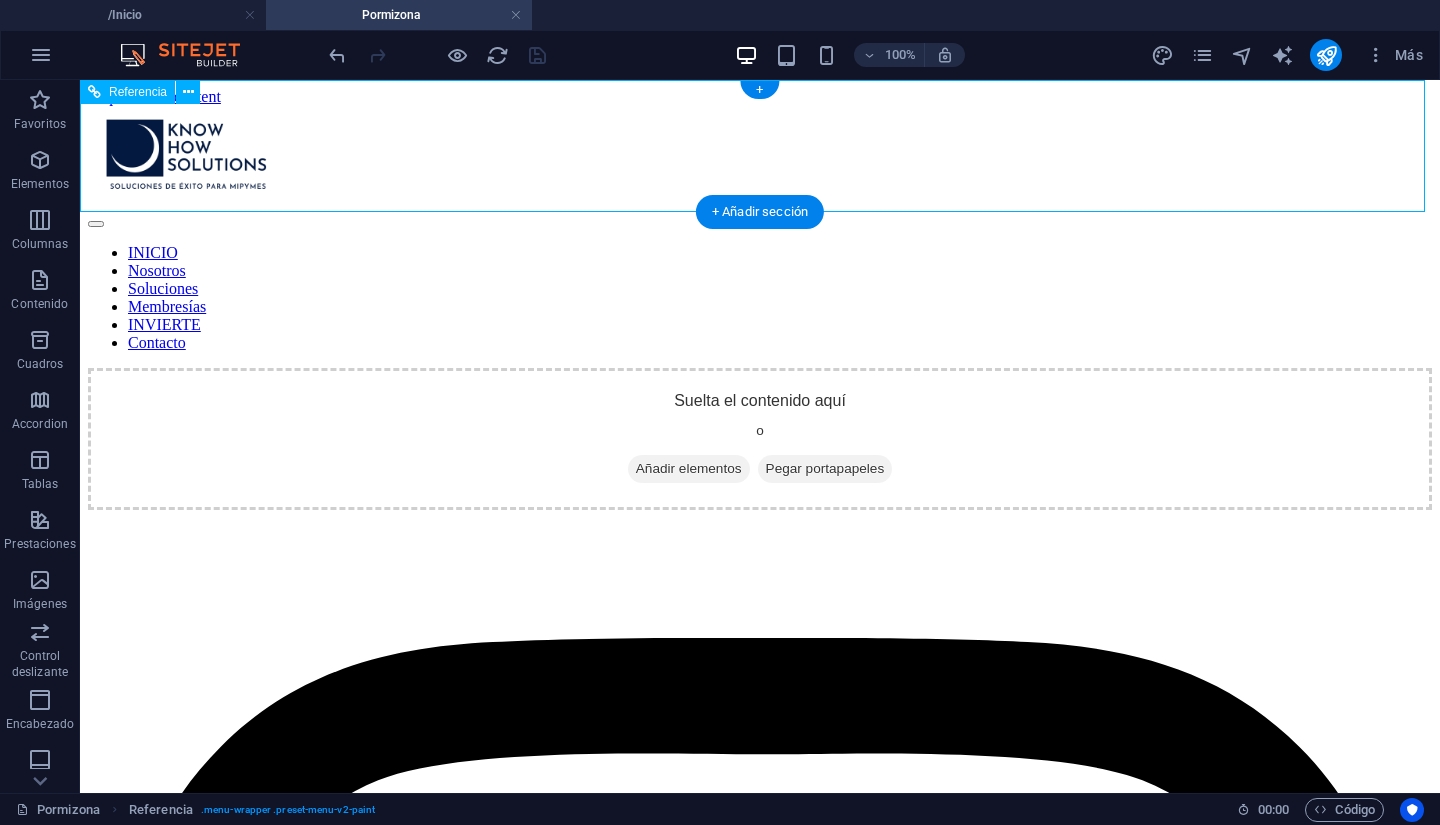 click on "INICIO Nosotros Soluciones Membresías INVIERTE Contacto" at bounding box center (760, 298) 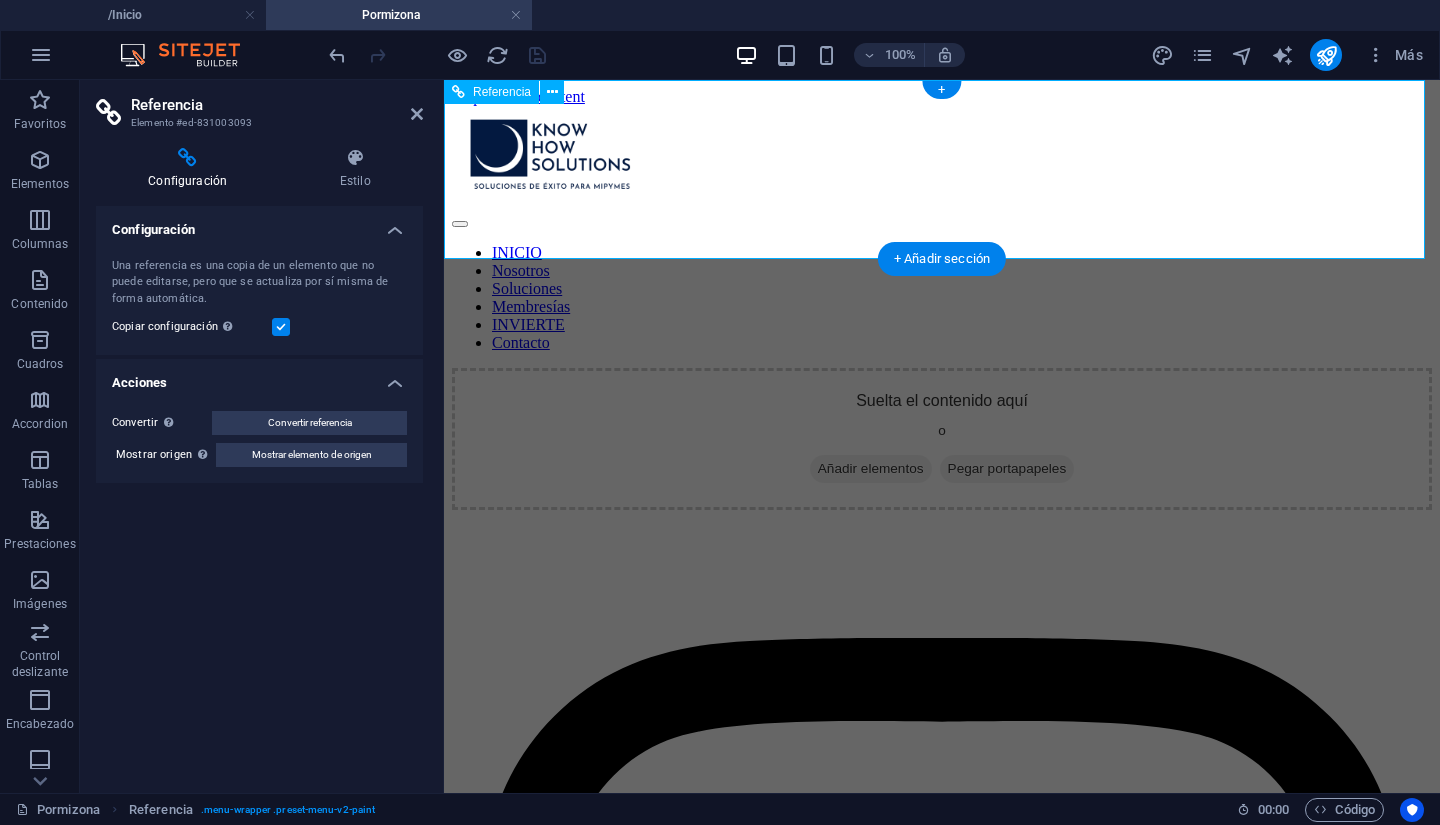 click on "INICIO Nosotros Soluciones Membresías INVIERTE Contacto" at bounding box center [942, 229] 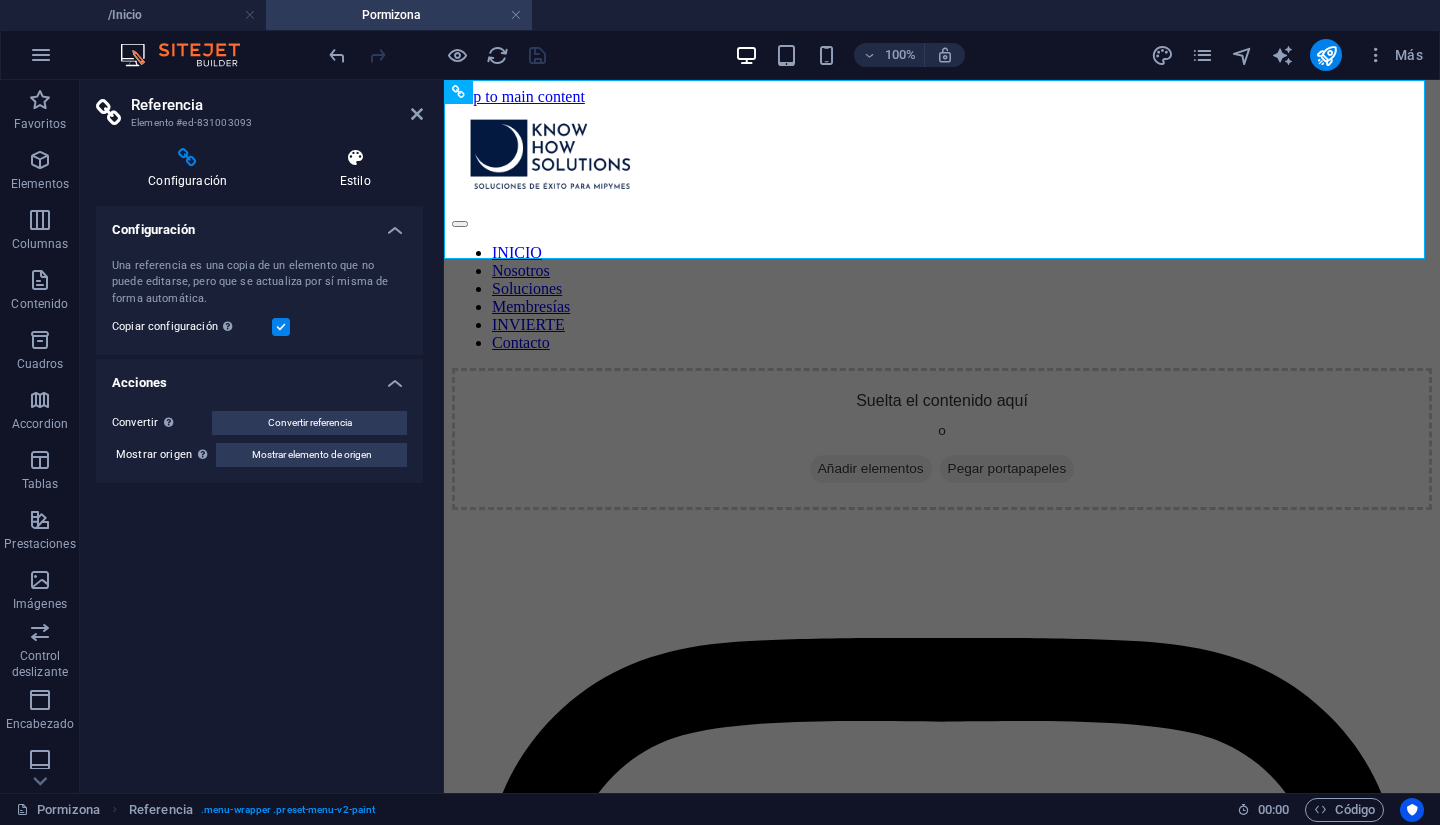 click on "Estilo" at bounding box center [355, 169] 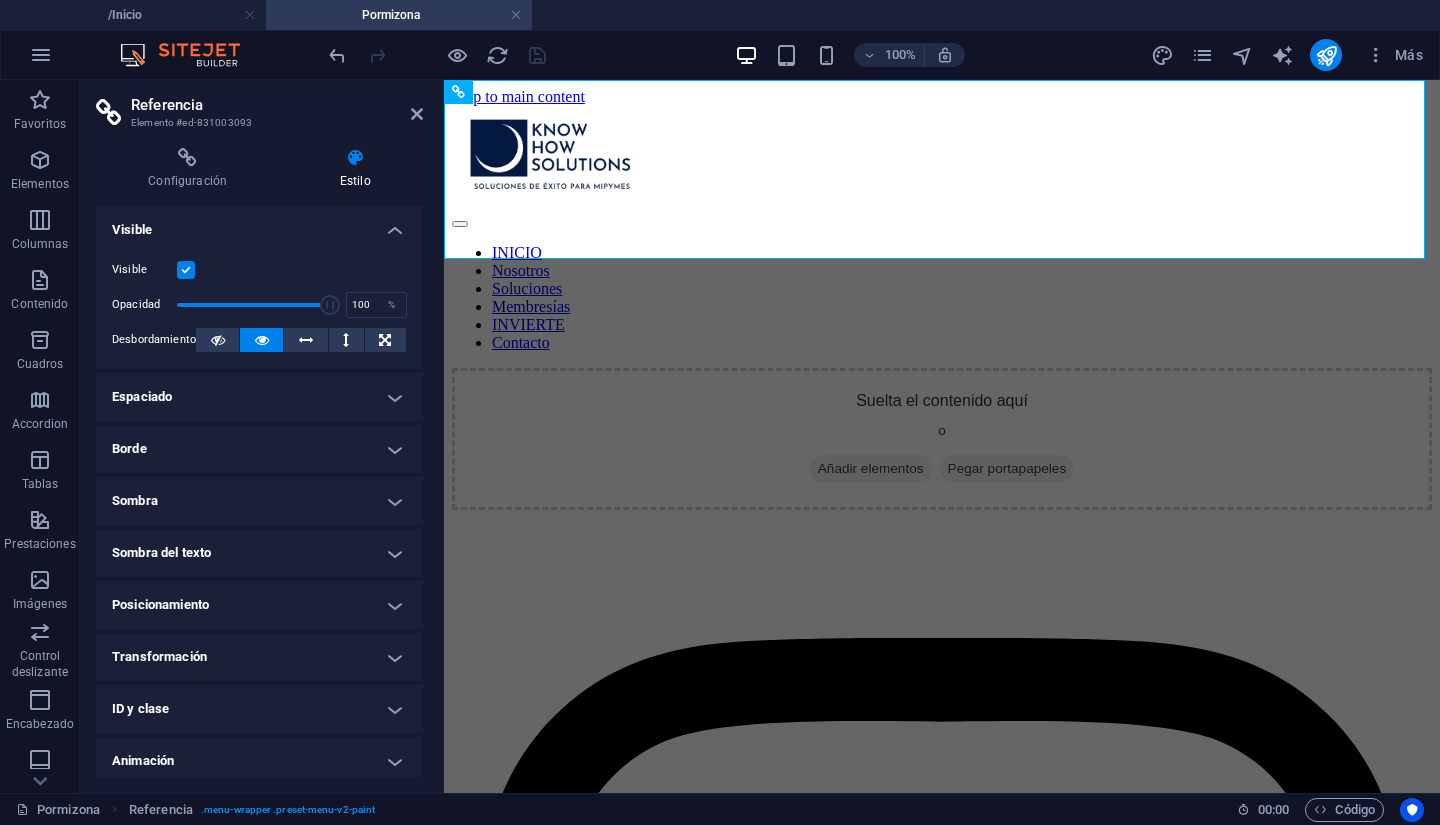 click at bounding box center [186, 270] 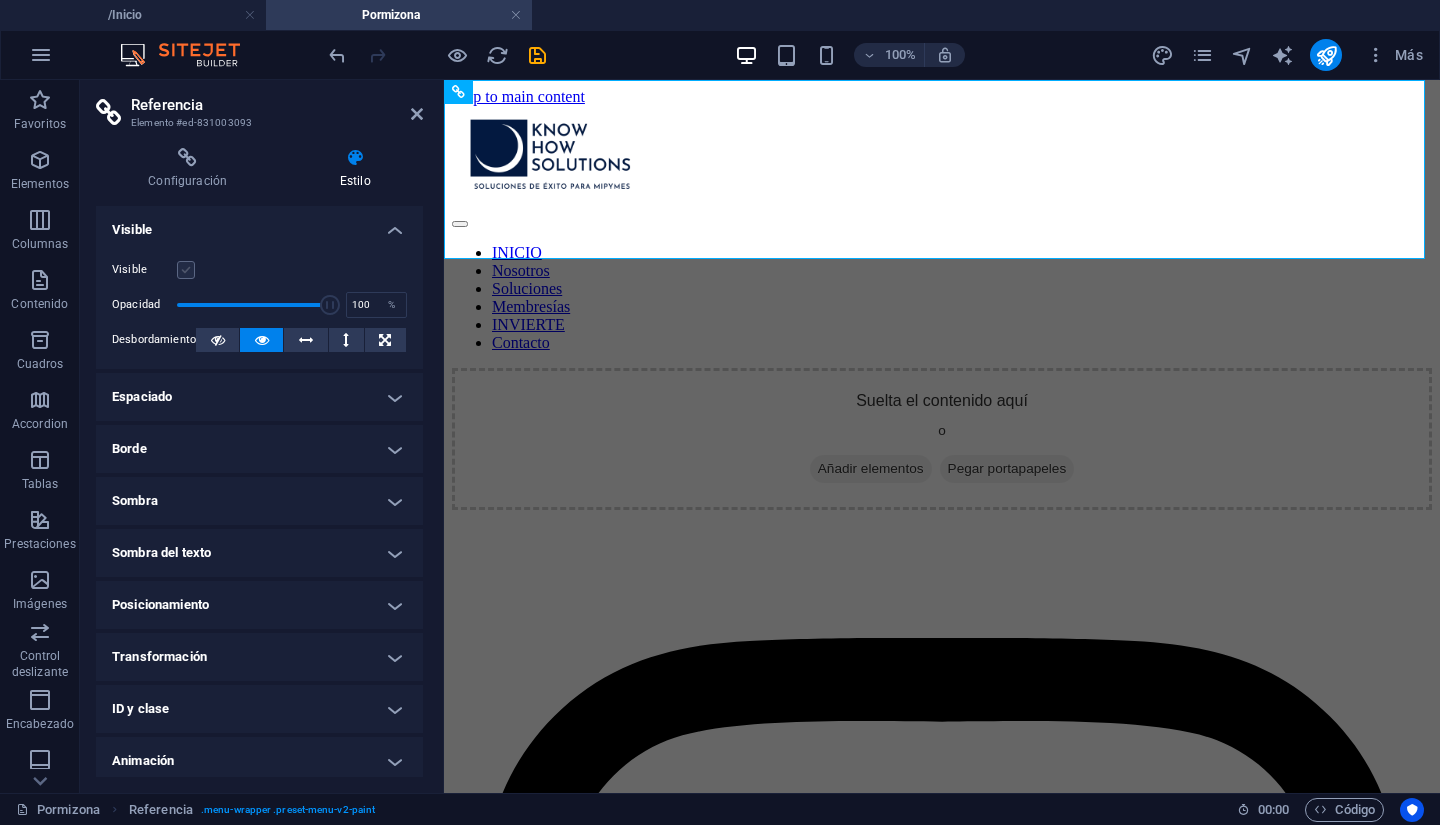 click at bounding box center [186, 270] 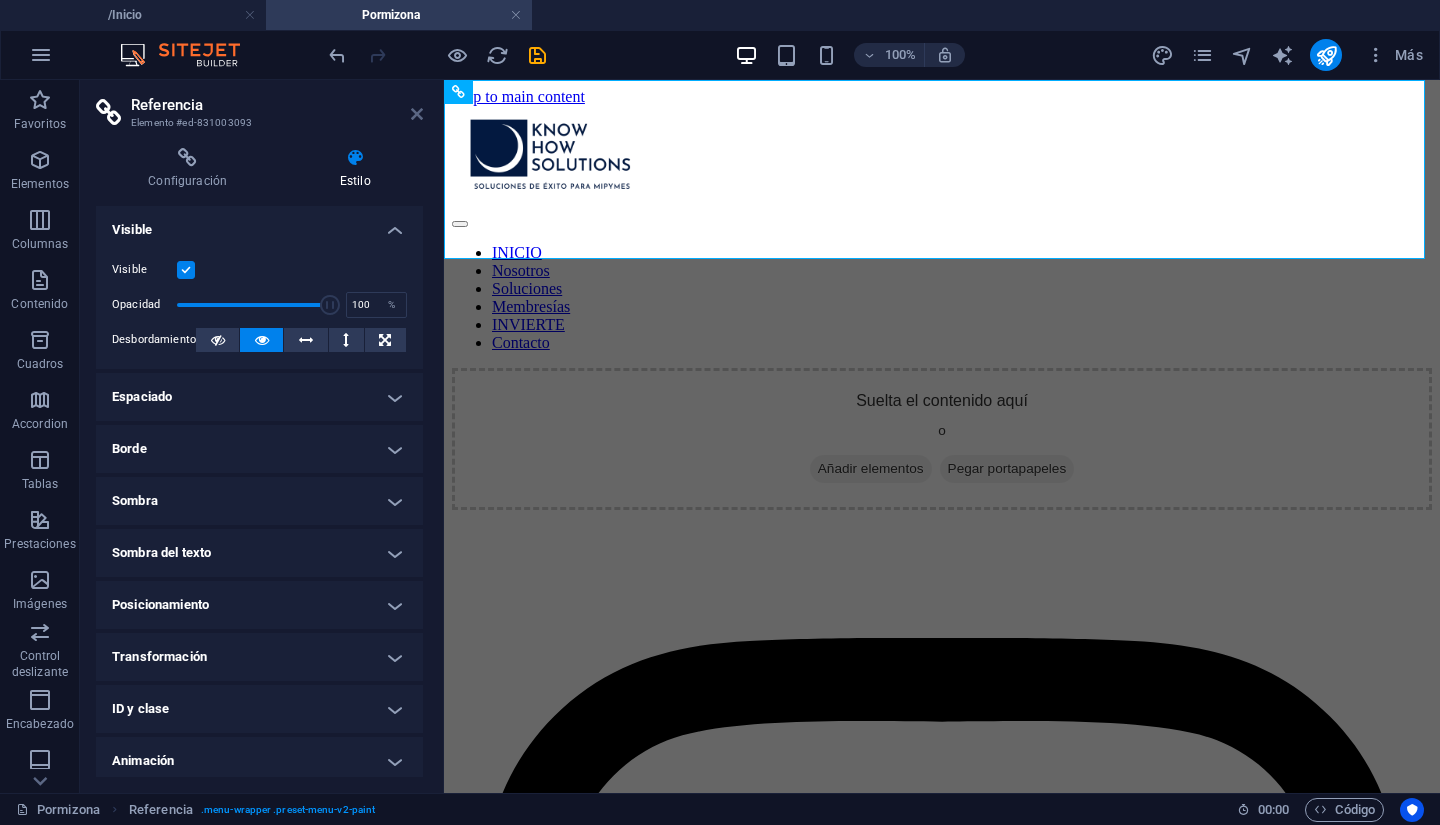 click at bounding box center (417, 114) 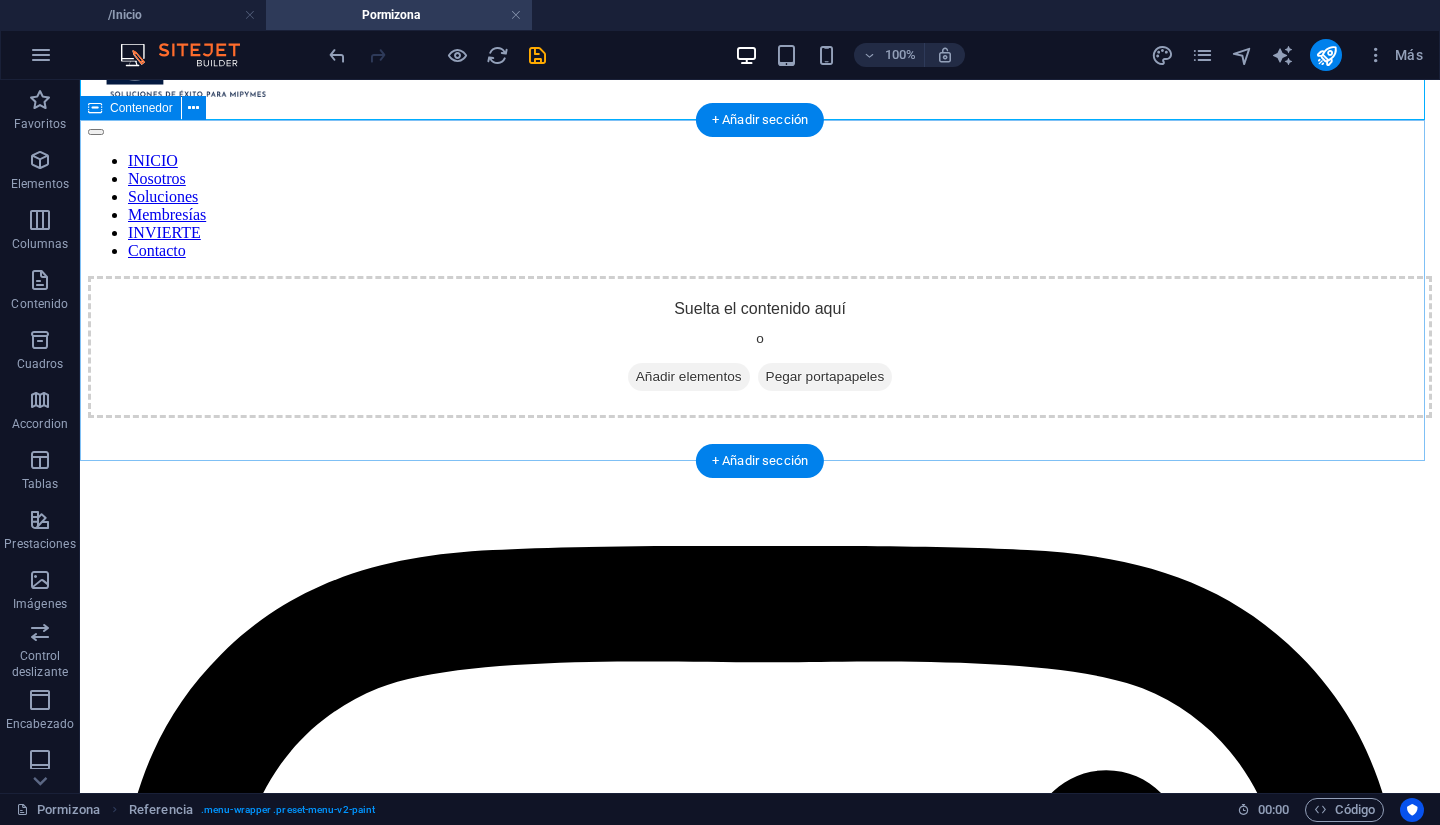 scroll, scrollTop: 0, scrollLeft: 0, axis: both 